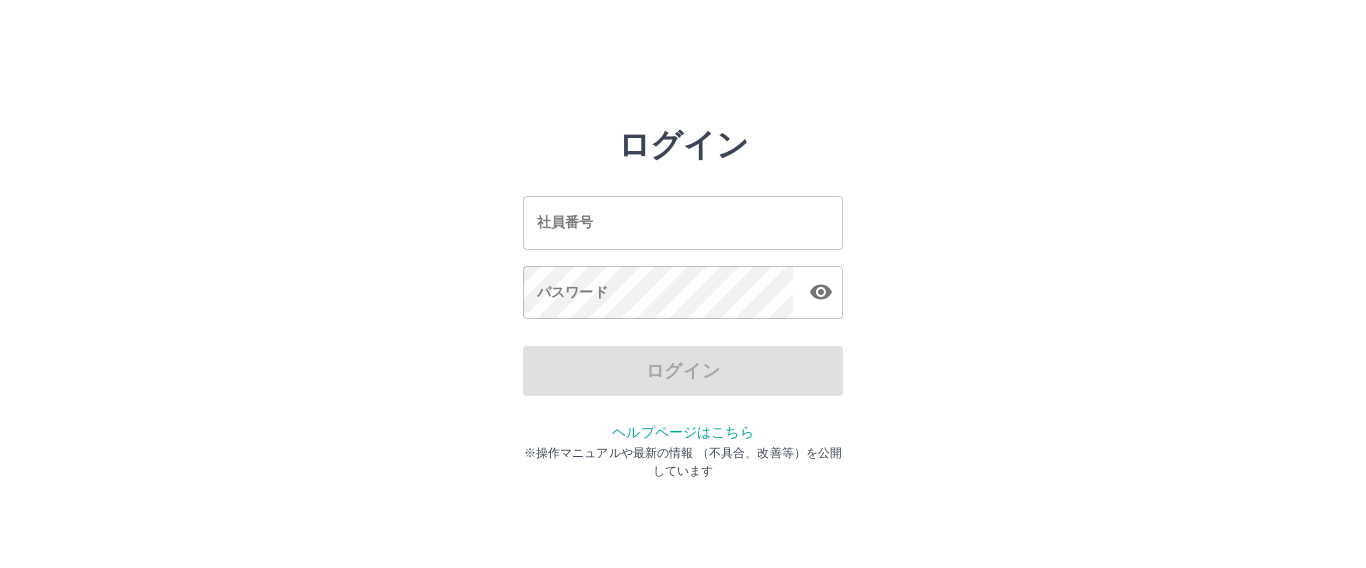 scroll, scrollTop: 0, scrollLeft: 0, axis: both 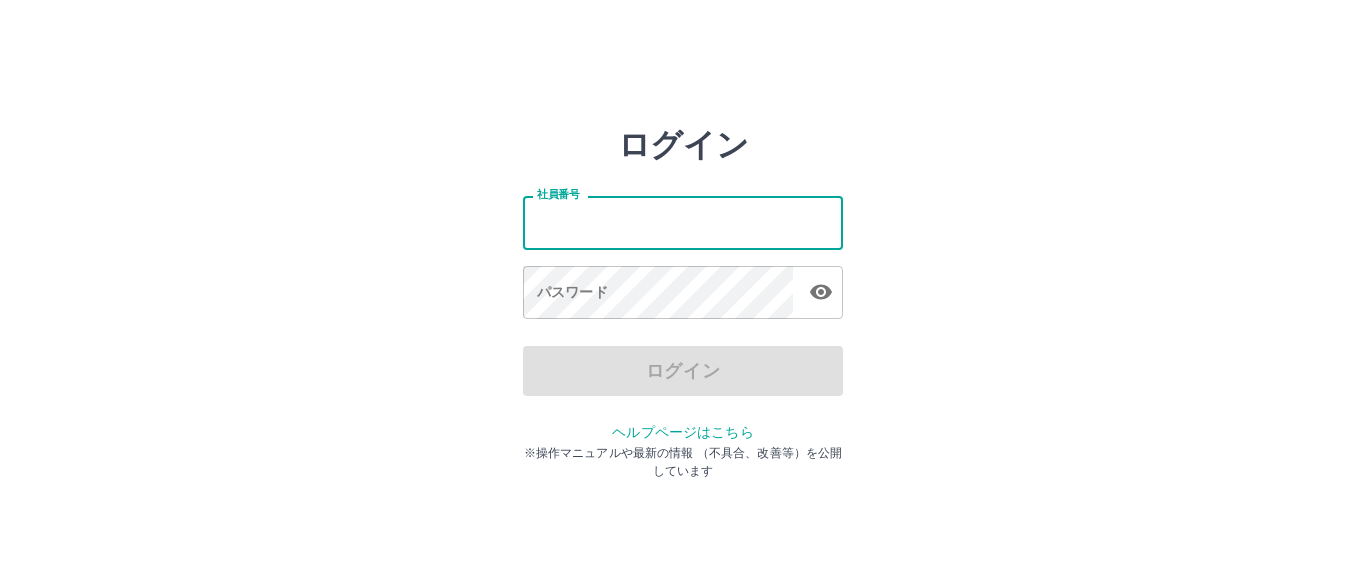 click on "社員番号" at bounding box center [683, 222] 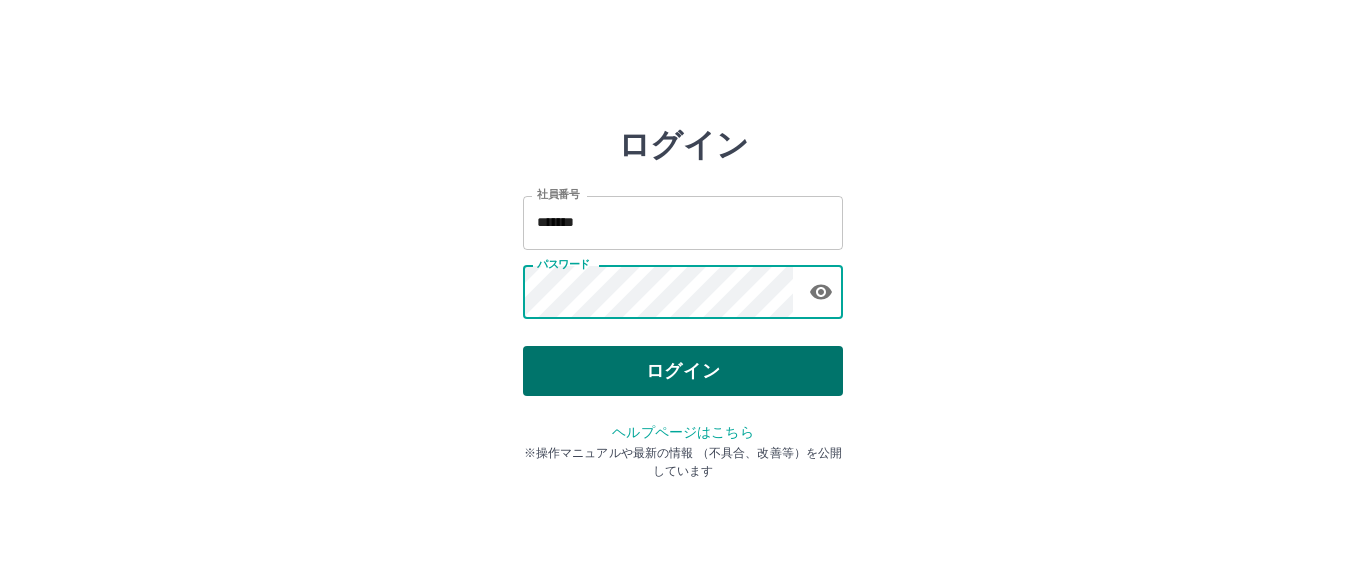 click on "ログイン" at bounding box center [683, 371] 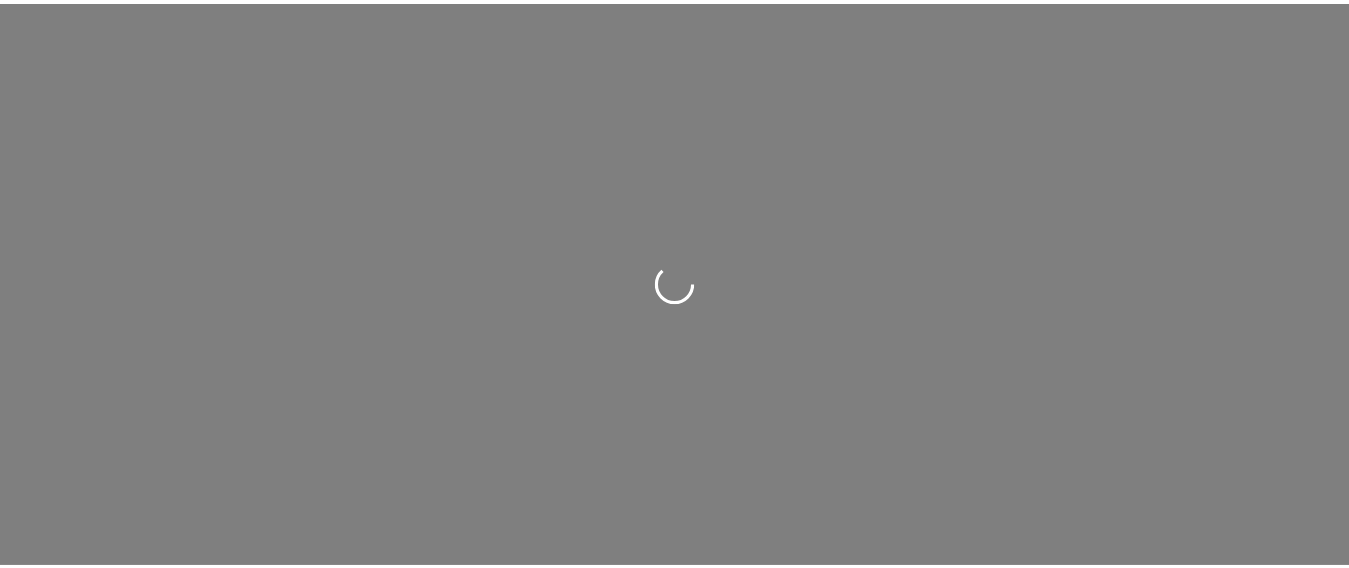 scroll, scrollTop: 0, scrollLeft: 0, axis: both 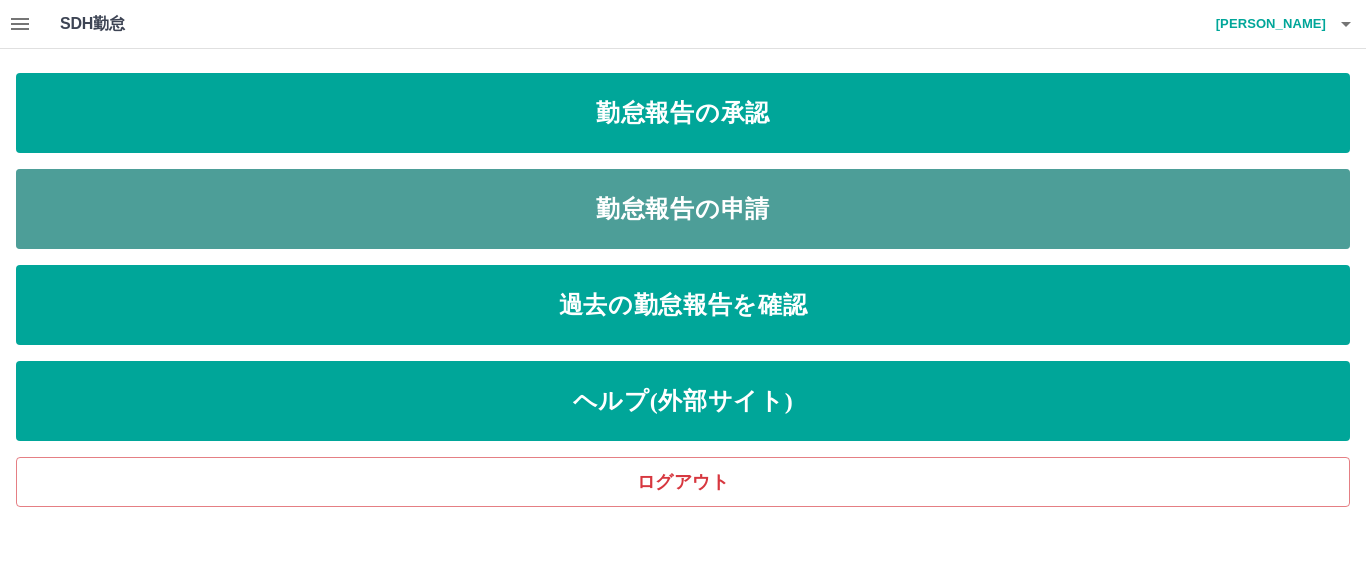 click on "勤怠報告の申請" at bounding box center (683, 209) 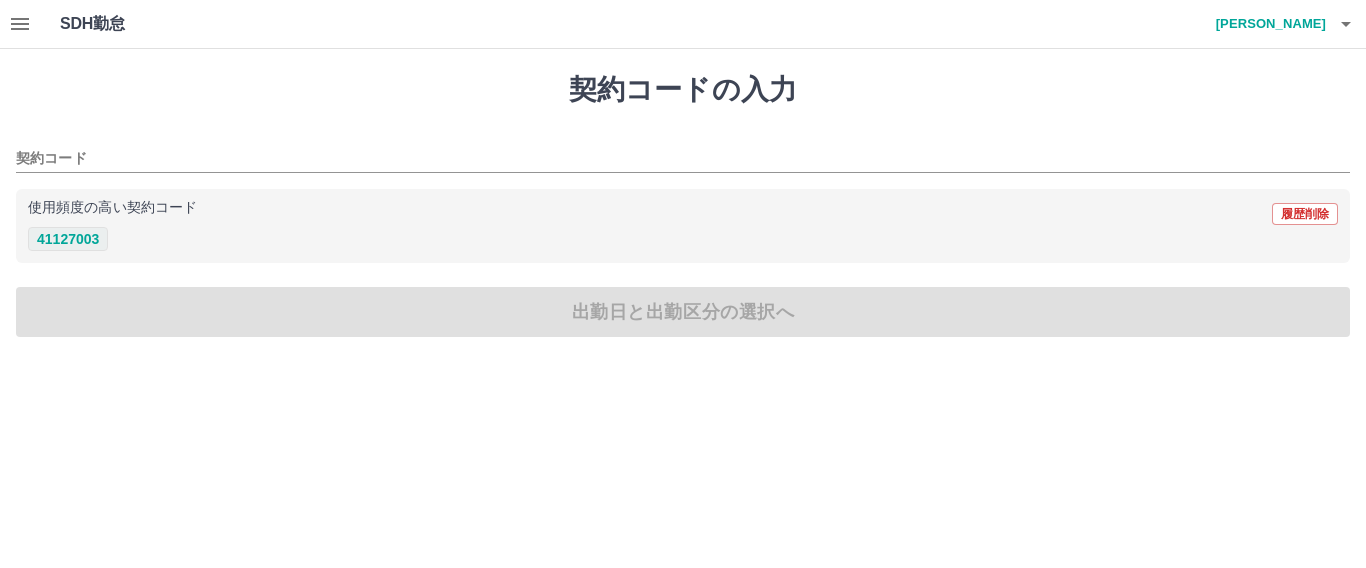 click on "41127003" at bounding box center (68, 239) 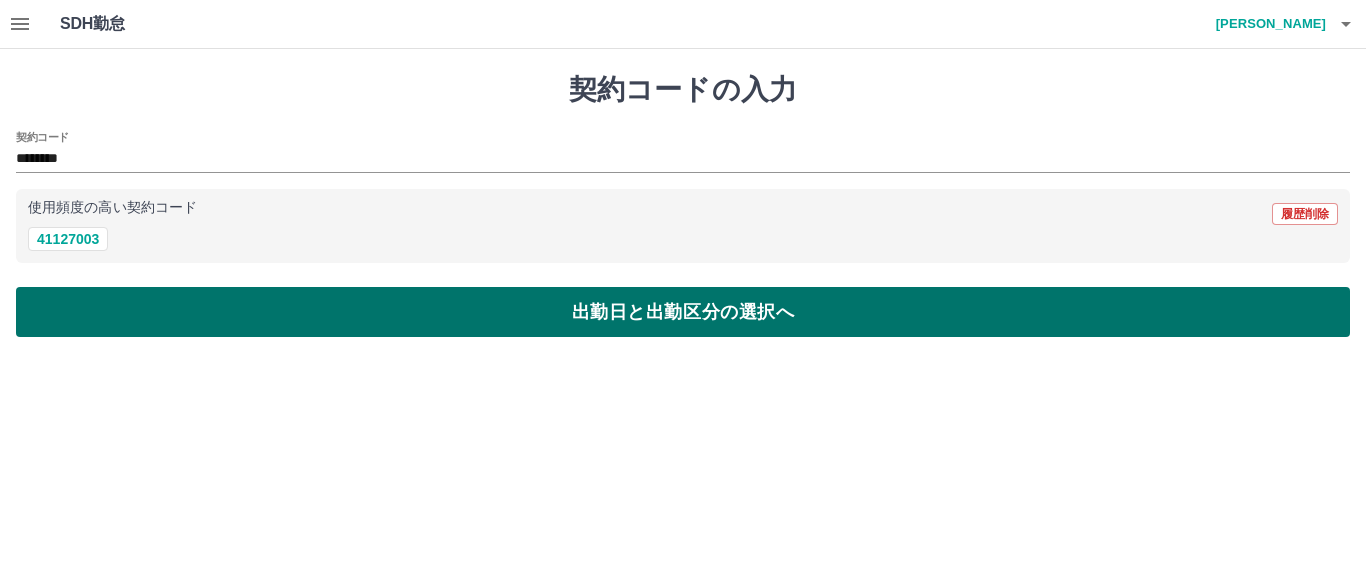 click on "出勤日と出勤区分の選択へ" at bounding box center [683, 312] 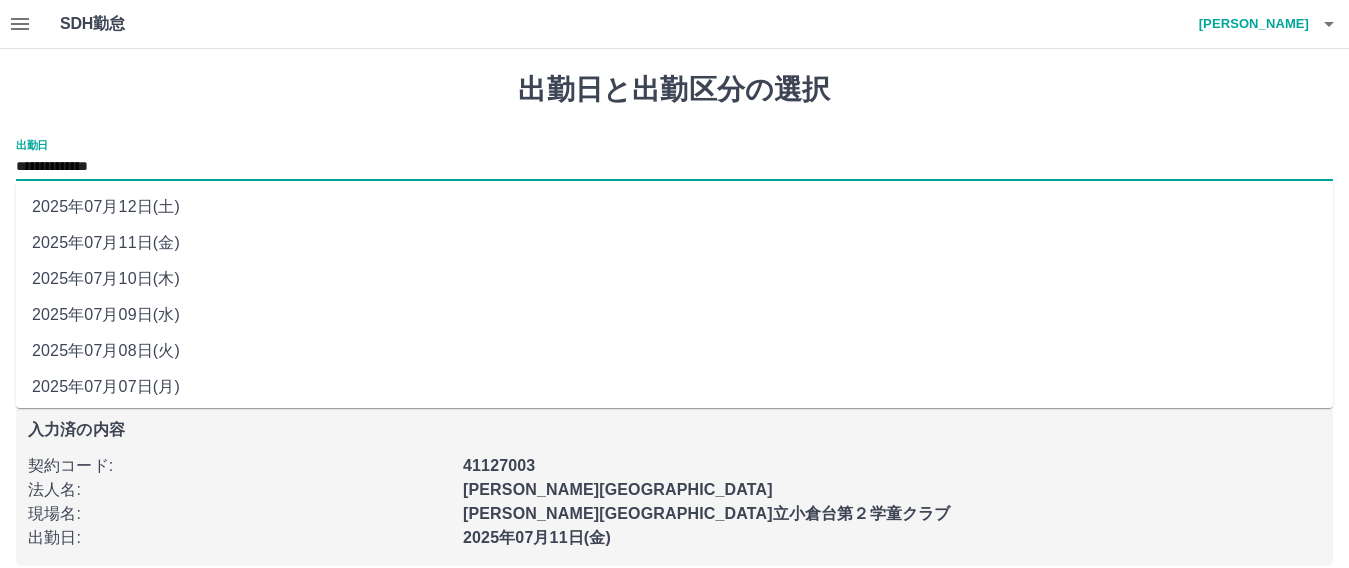 click on "**********" at bounding box center (674, 167) 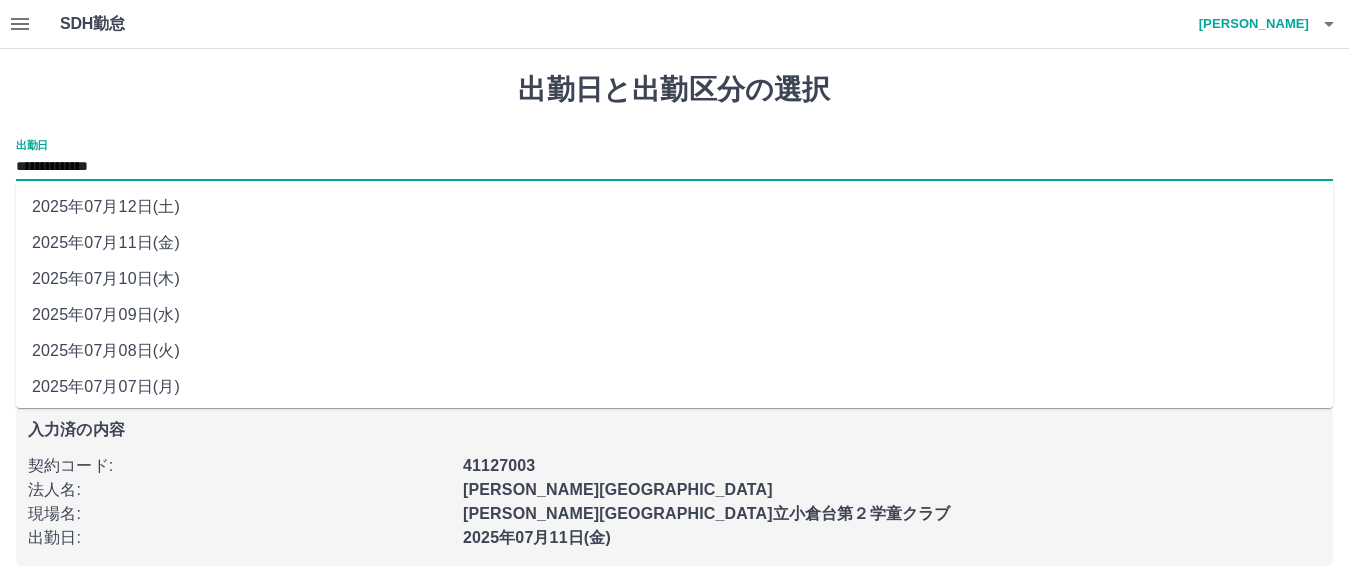 click on "2025年07月10日(木)" at bounding box center [674, 279] 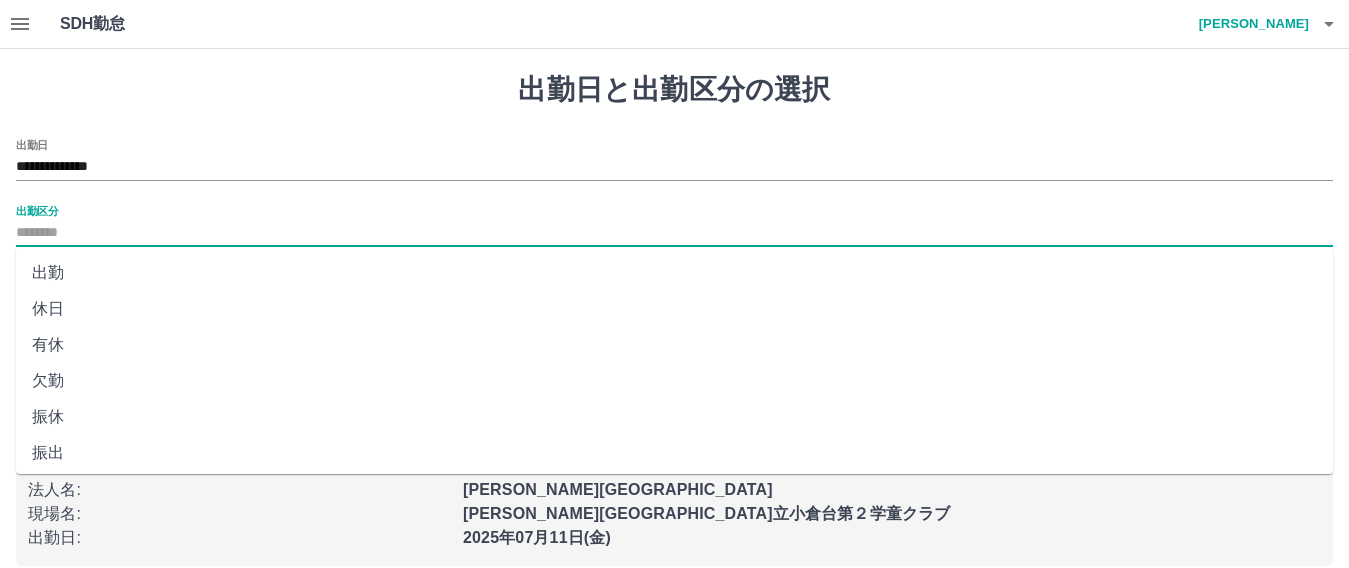 click on "出勤区分" at bounding box center [674, 233] 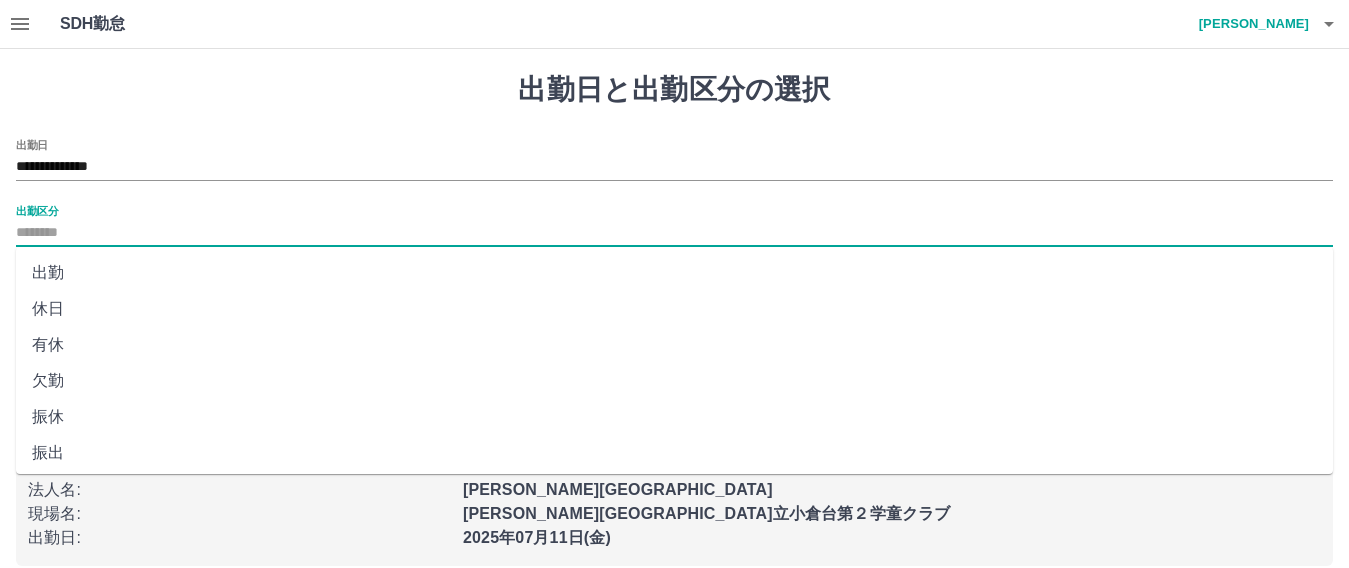 click on "出勤" at bounding box center [674, 273] 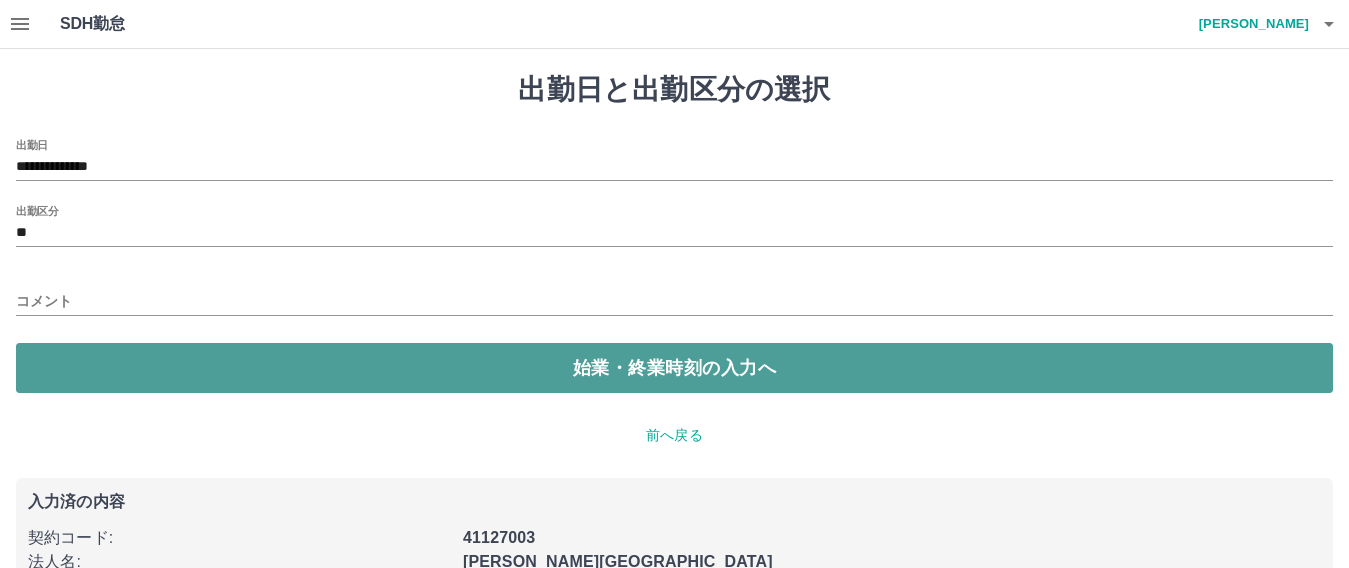 click on "始業・終業時刻の入力へ" at bounding box center (674, 368) 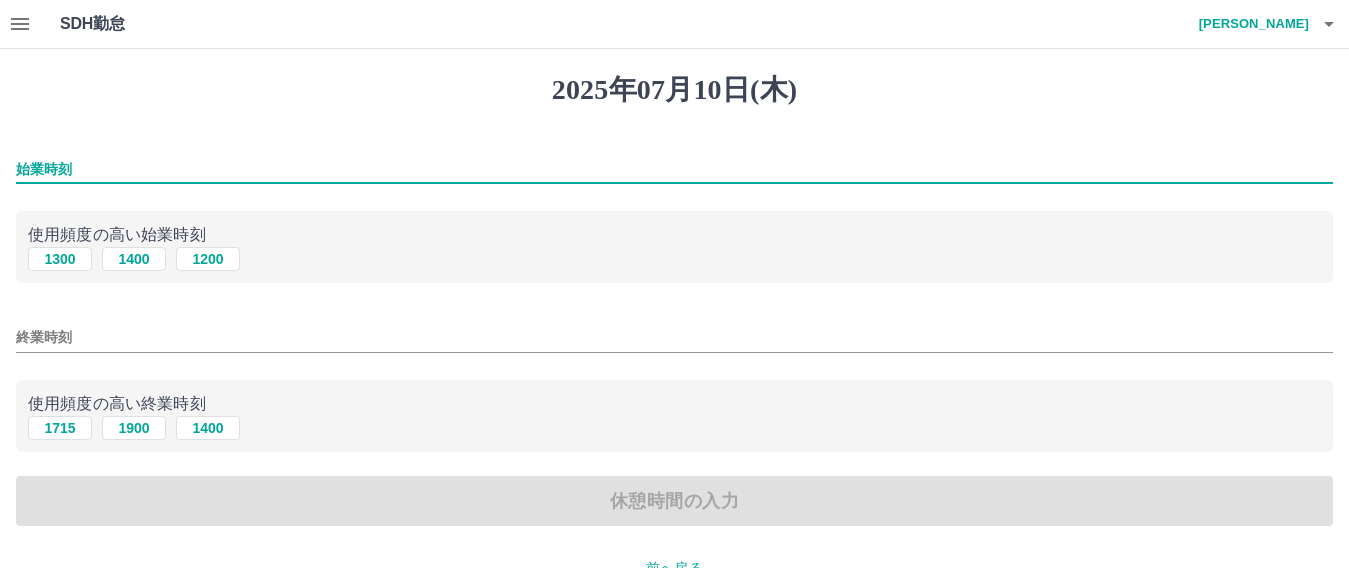 click on "始業時刻" at bounding box center [674, 169] 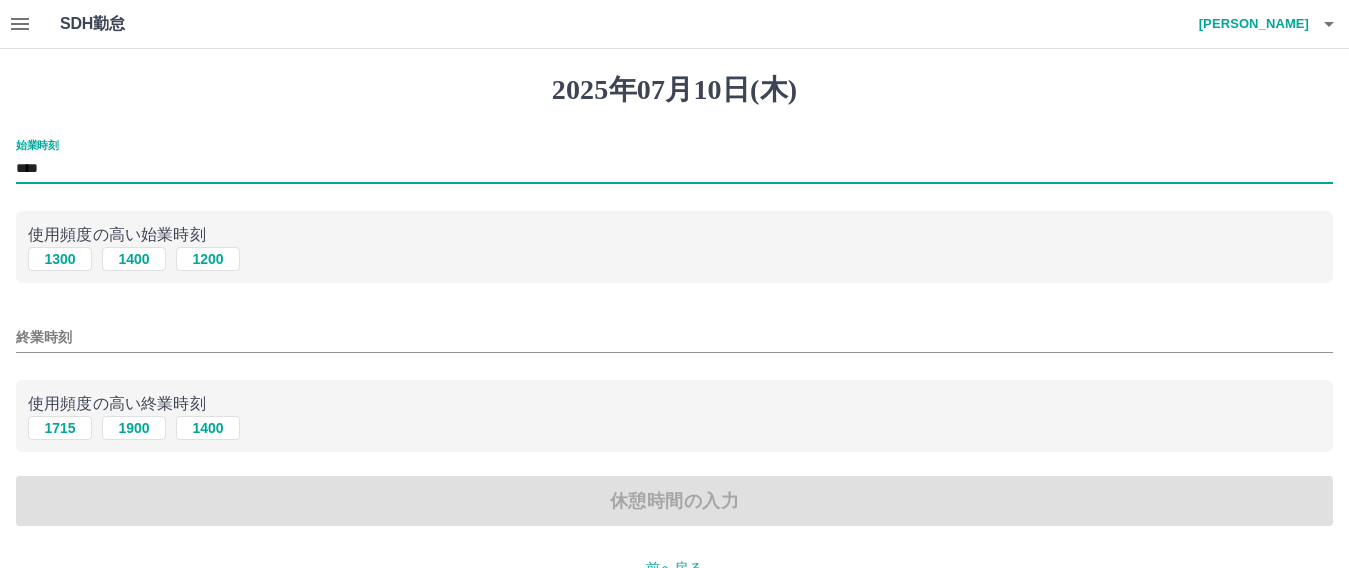 type on "****" 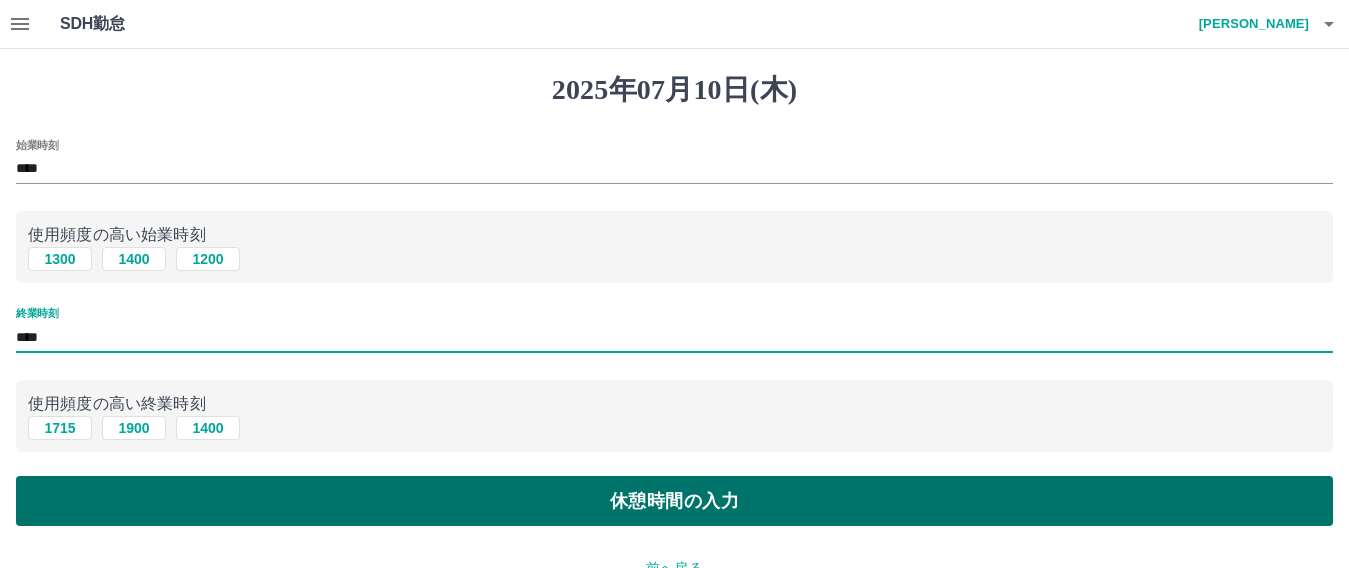 type on "****" 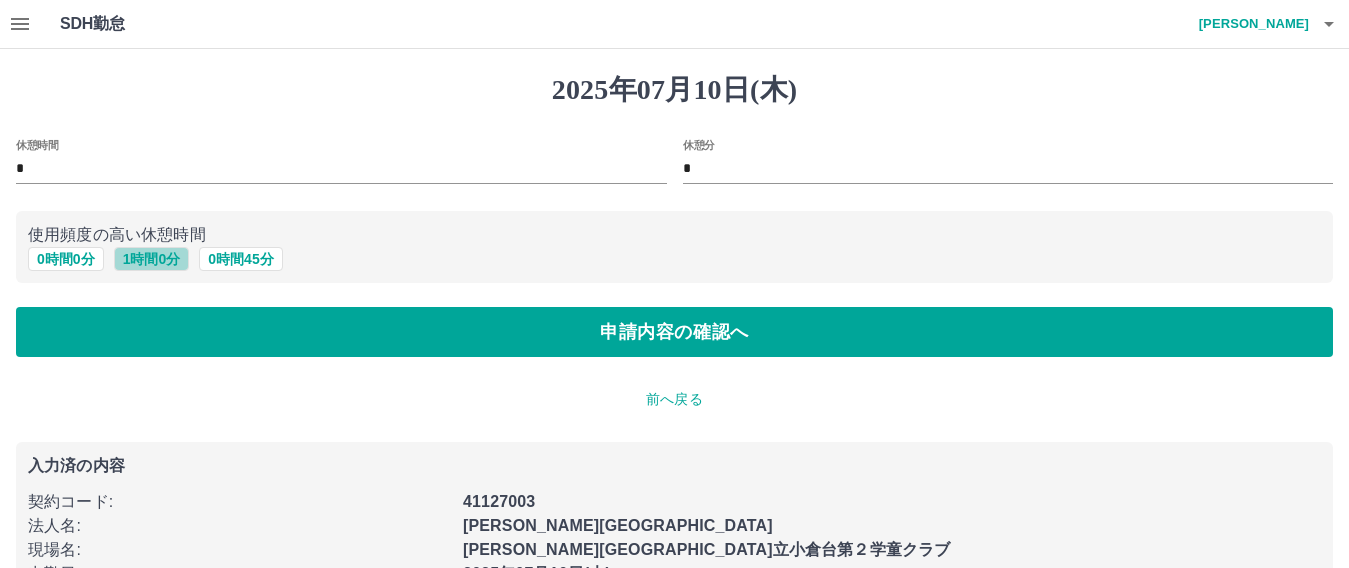 click on "1 時間 0 分" at bounding box center [152, 259] 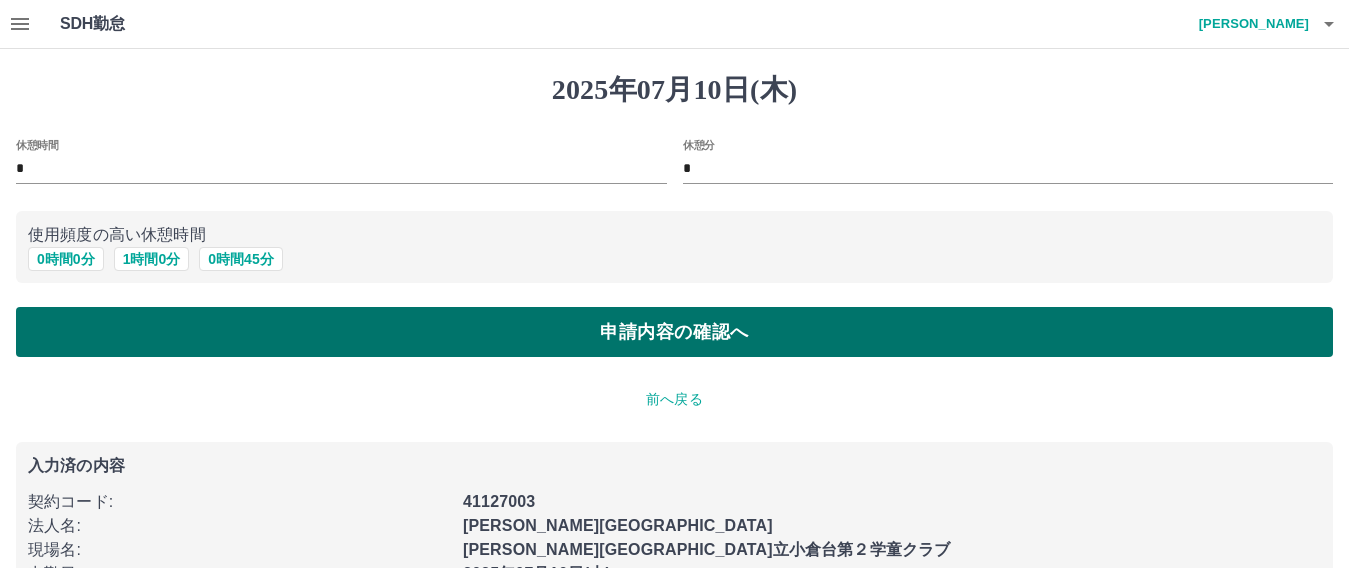 click on "申請内容の確認へ" at bounding box center [674, 332] 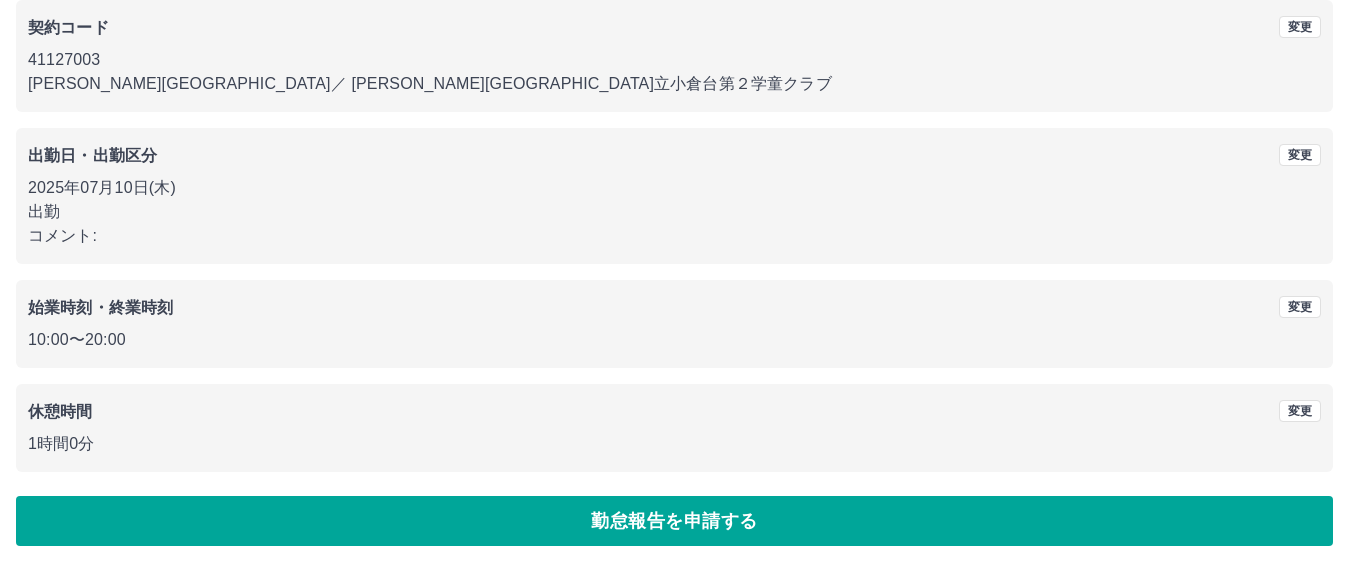 scroll, scrollTop: 181, scrollLeft: 0, axis: vertical 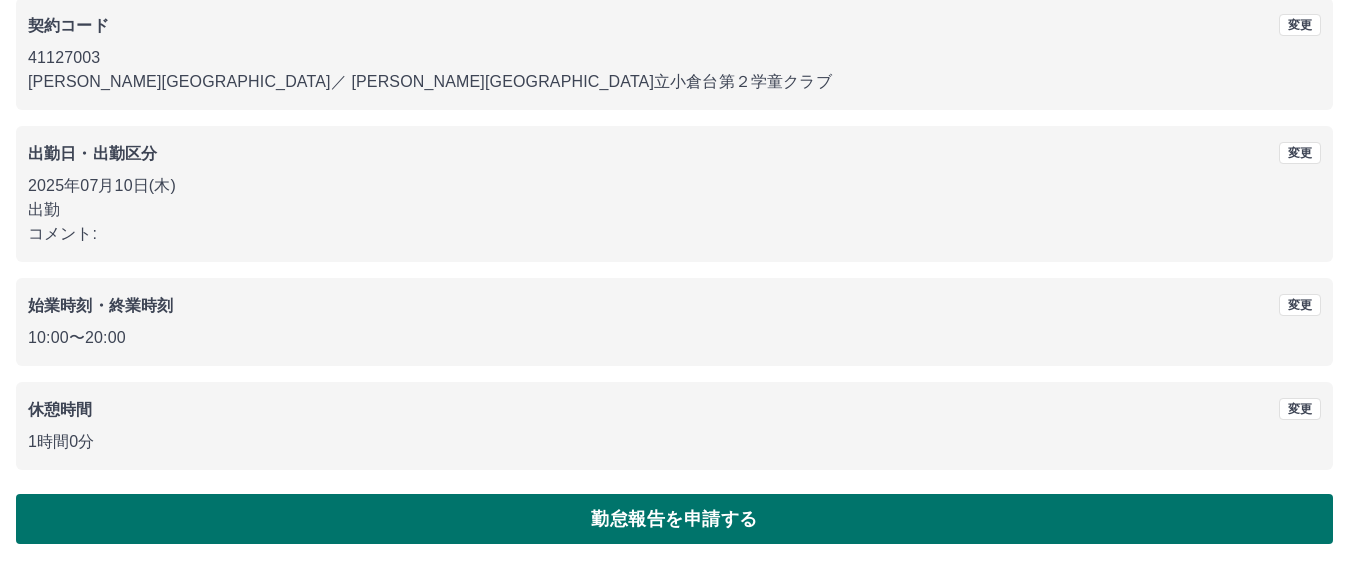 click on "勤怠報告を申請する" at bounding box center [674, 519] 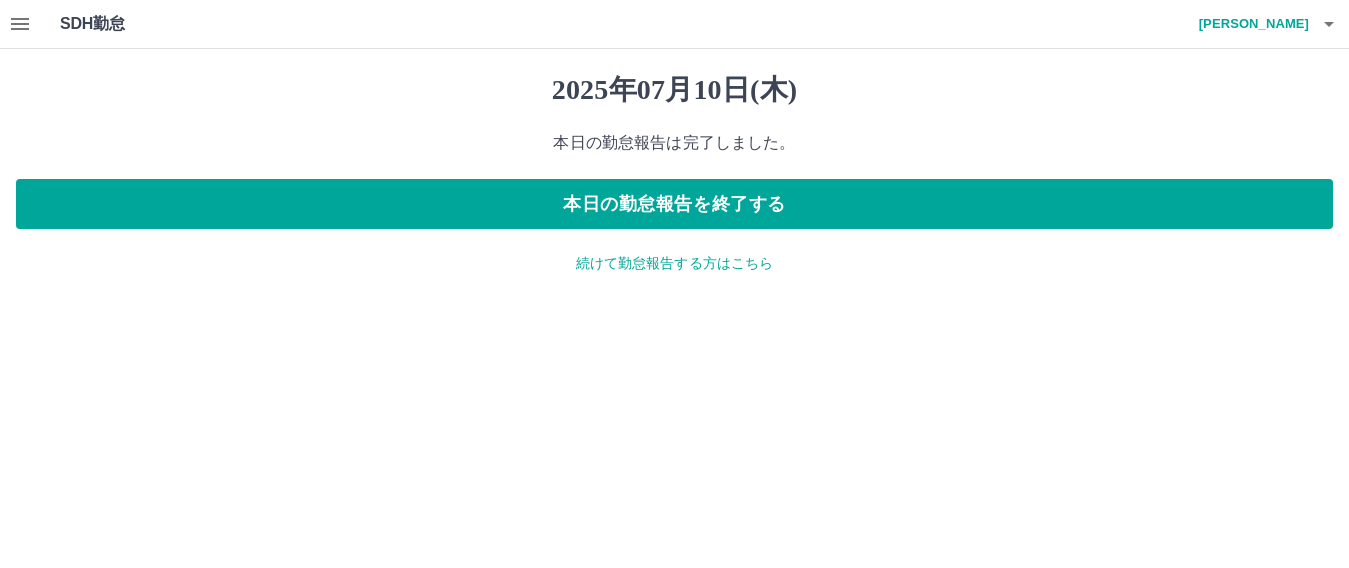 scroll, scrollTop: 0, scrollLeft: 0, axis: both 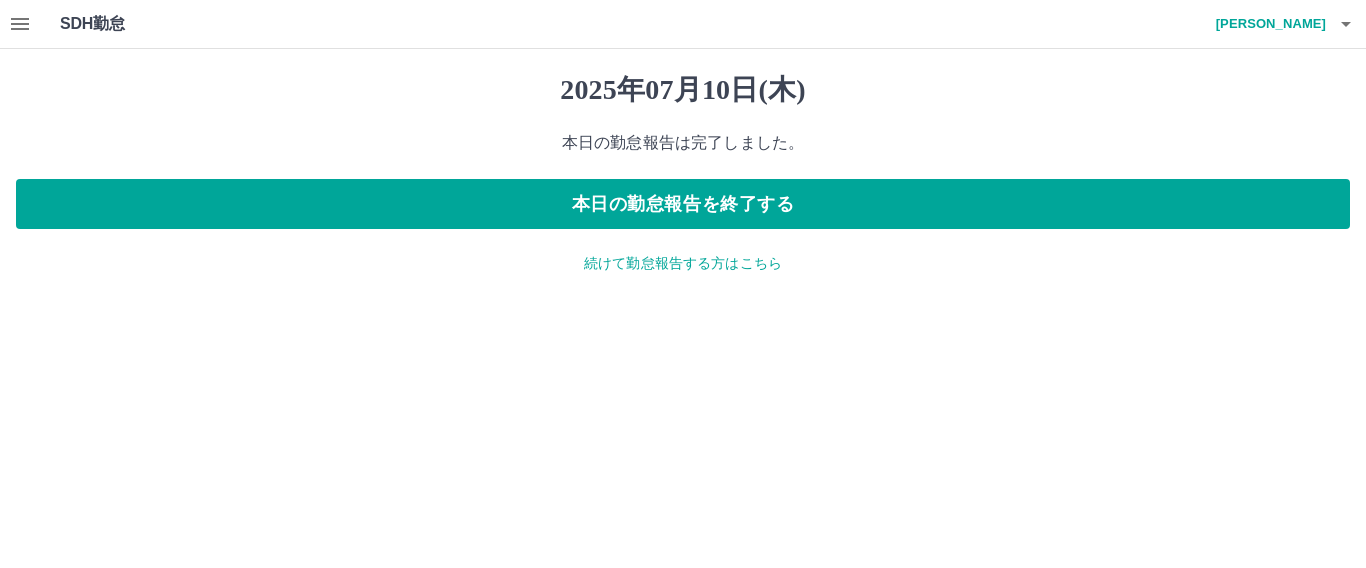 click on "続けて勤怠報告する方はこちら" at bounding box center (683, 263) 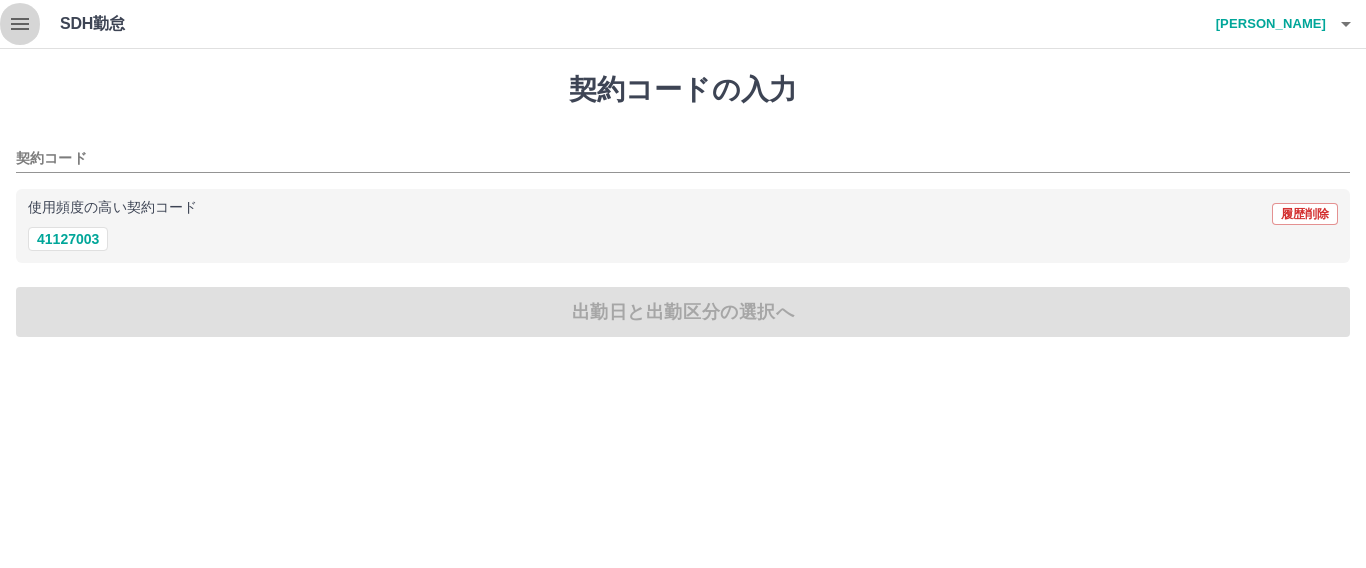 click 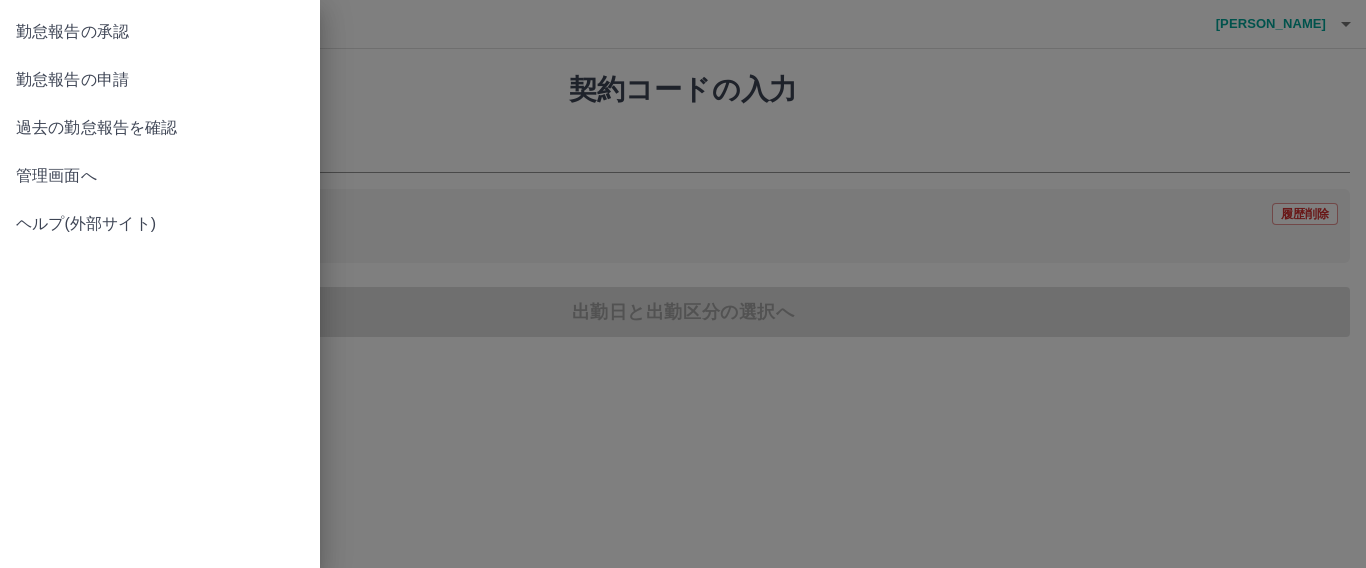 click on "勤怠報告の承認" at bounding box center (160, 32) 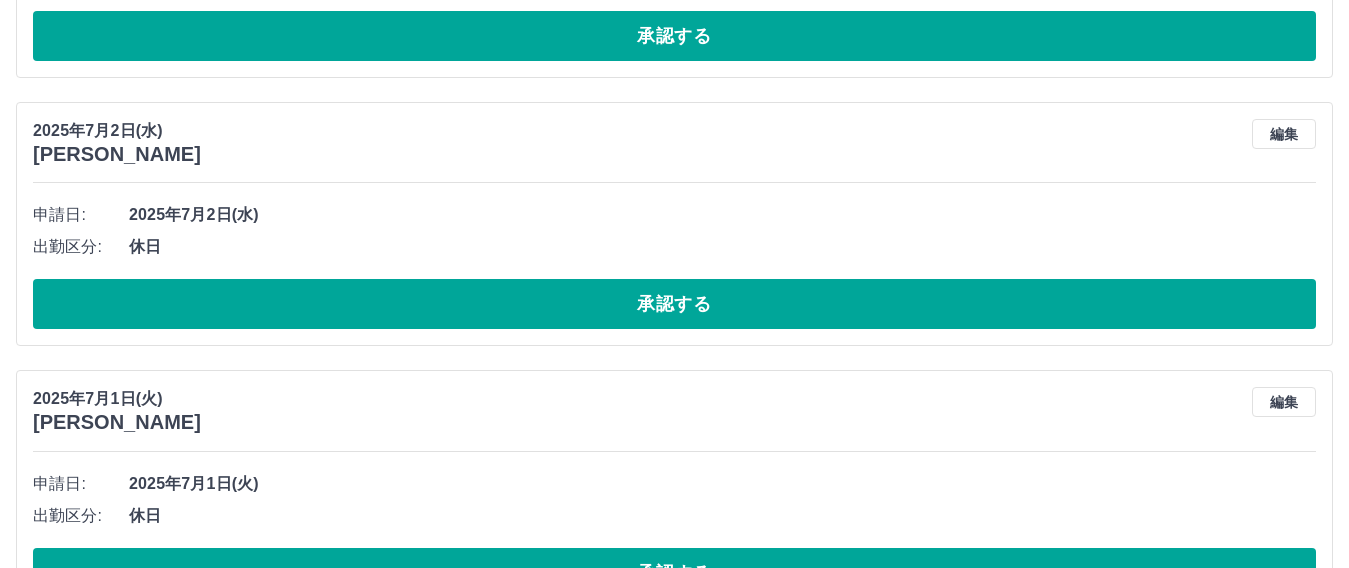 scroll, scrollTop: 5423, scrollLeft: 0, axis: vertical 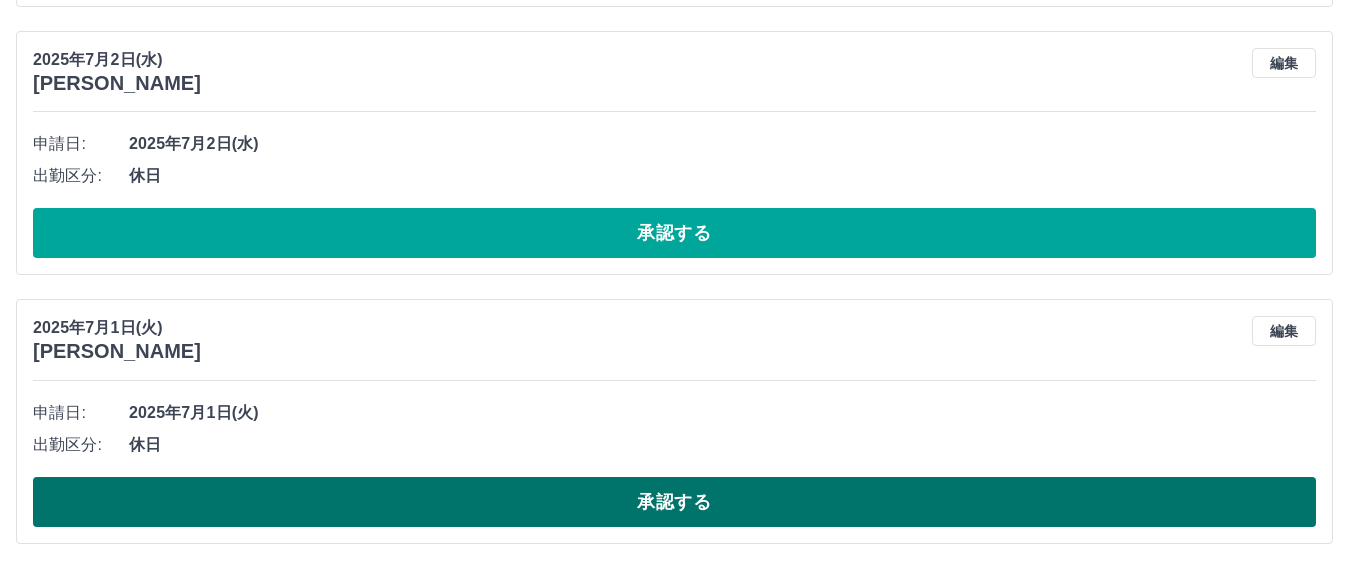 click on "承認する" at bounding box center (674, 502) 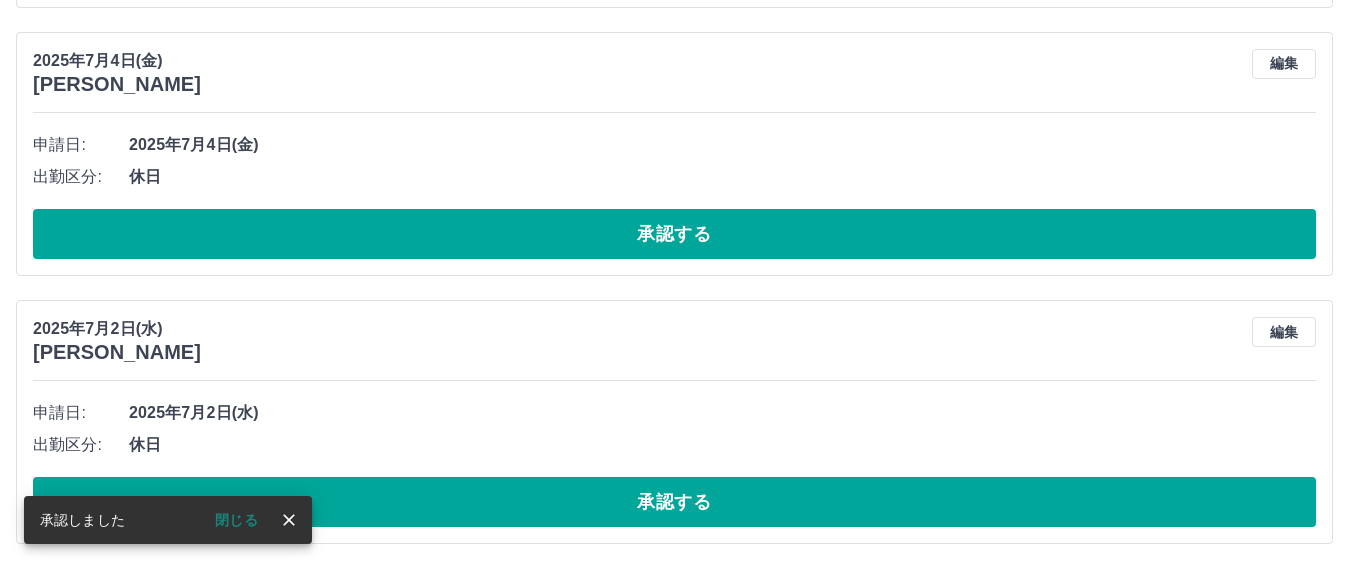 scroll, scrollTop: 5154, scrollLeft: 0, axis: vertical 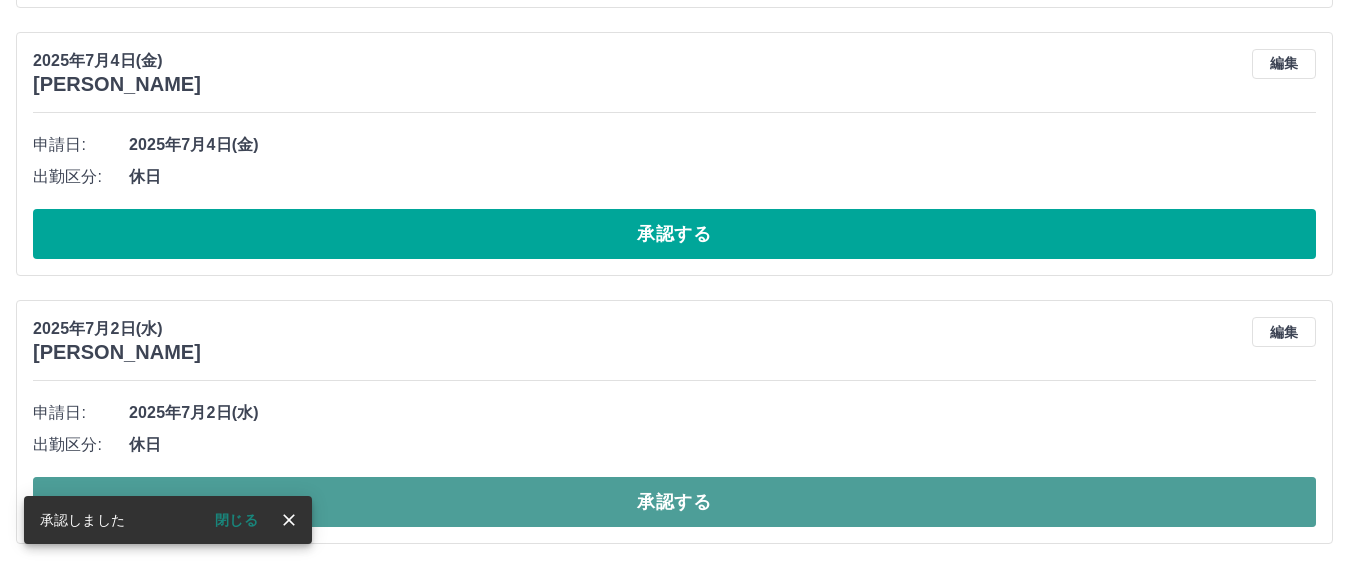 click on "承認する" at bounding box center (674, 502) 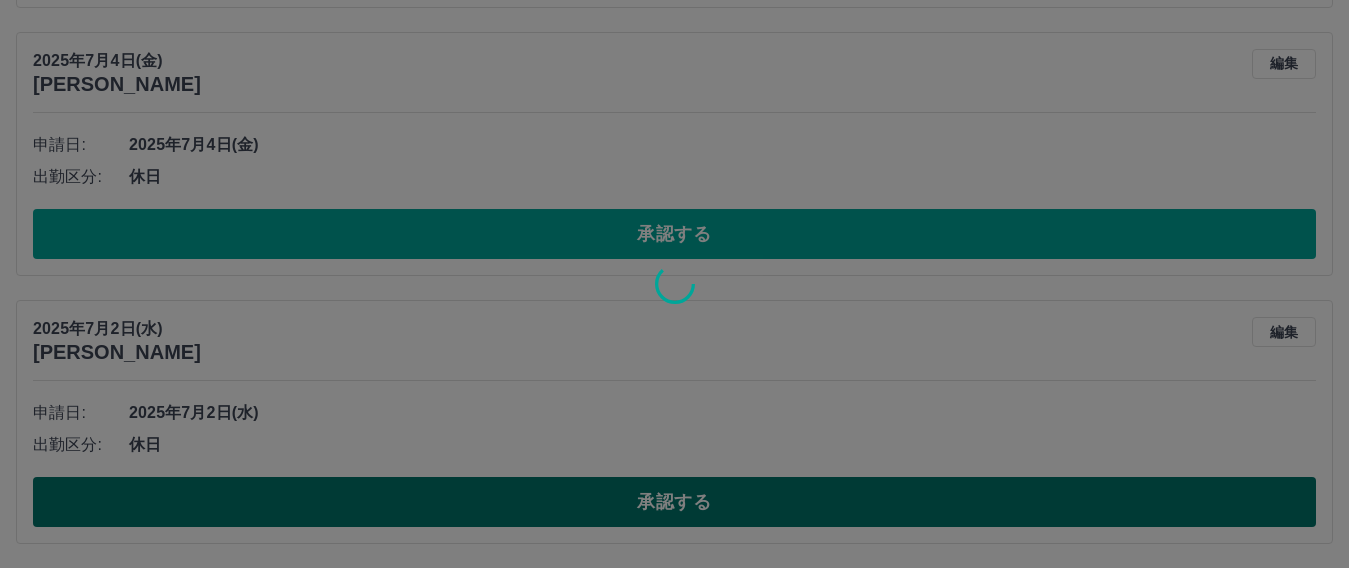scroll, scrollTop: 4886, scrollLeft: 0, axis: vertical 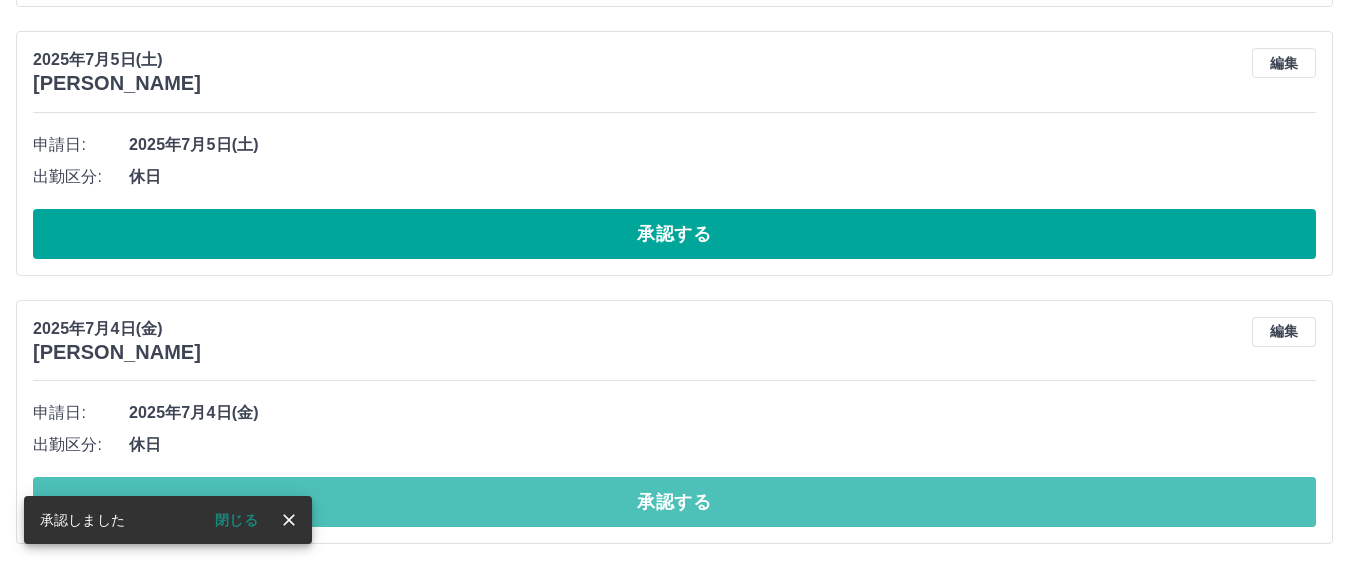 click on "承認する" at bounding box center (674, 502) 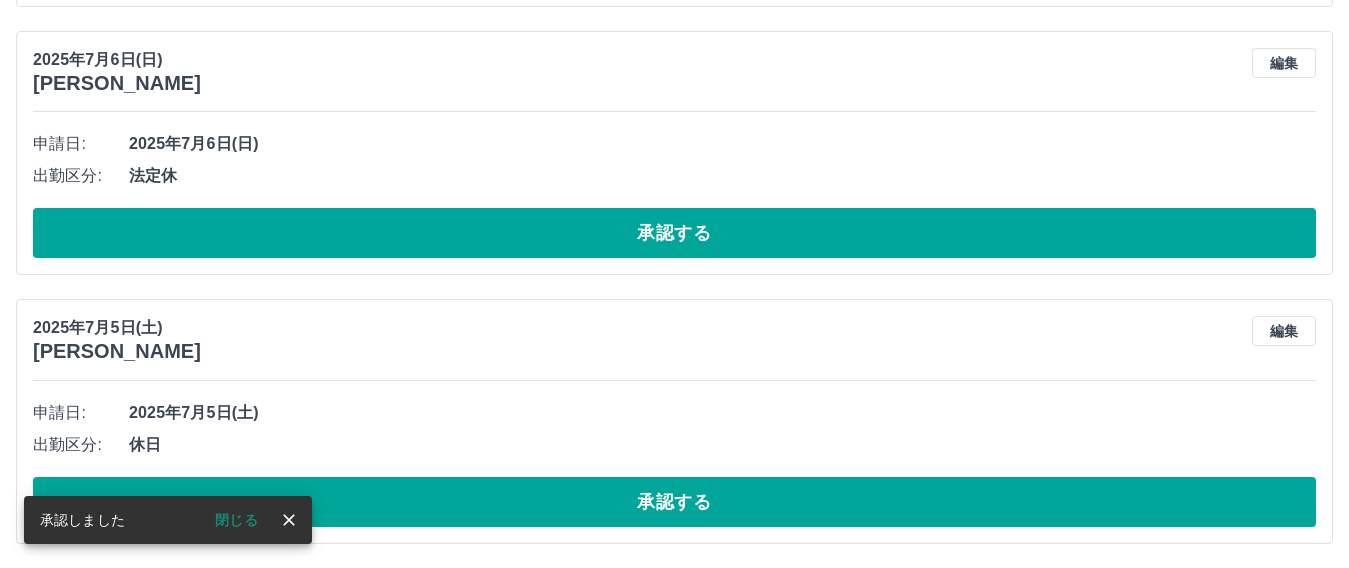 scroll, scrollTop: 4618, scrollLeft: 0, axis: vertical 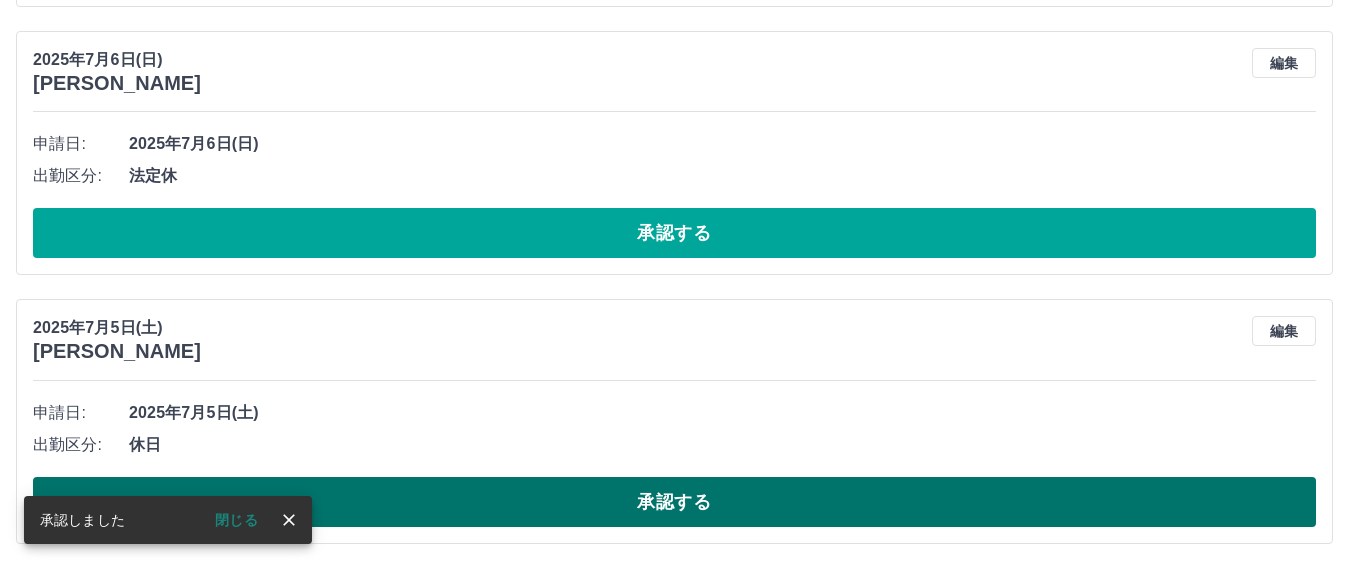 click on "承認する" at bounding box center [674, 502] 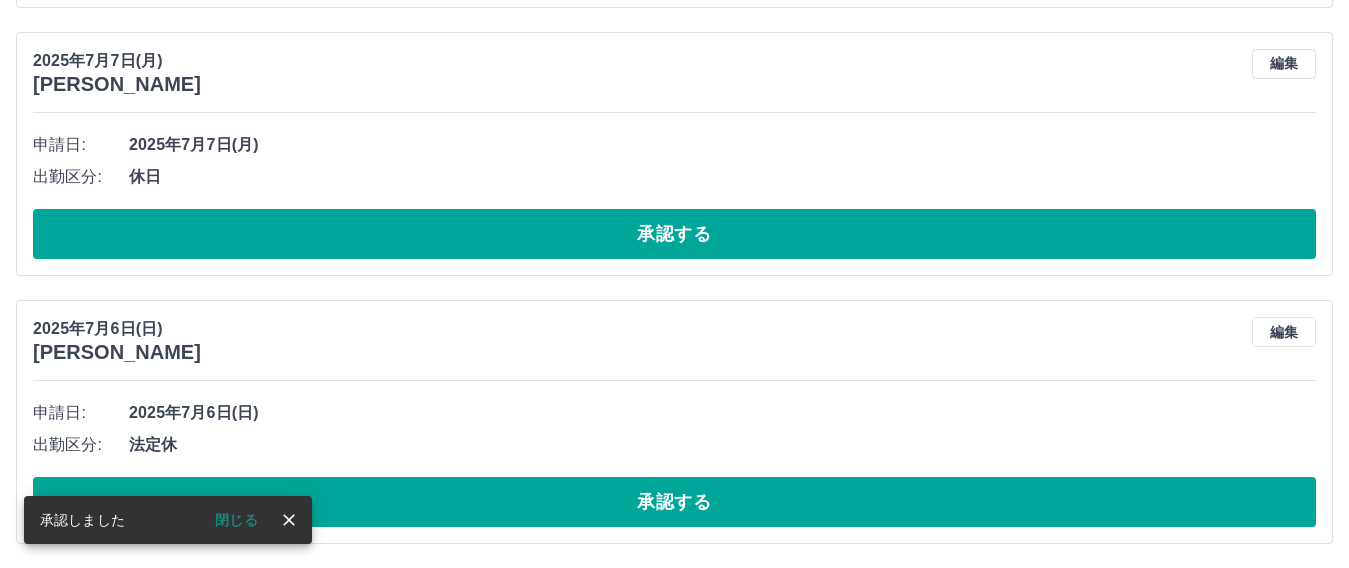 scroll, scrollTop: 4349, scrollLeft: 0, axis: vertical 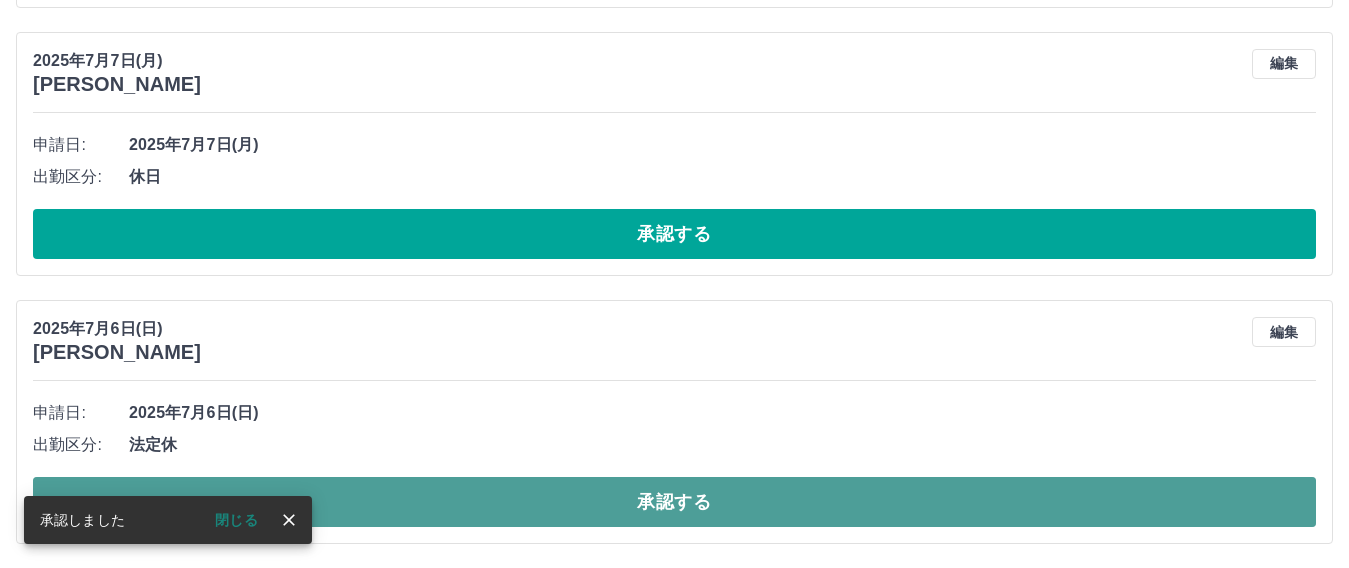 click on "承認する" at bounding box center (674, 502) 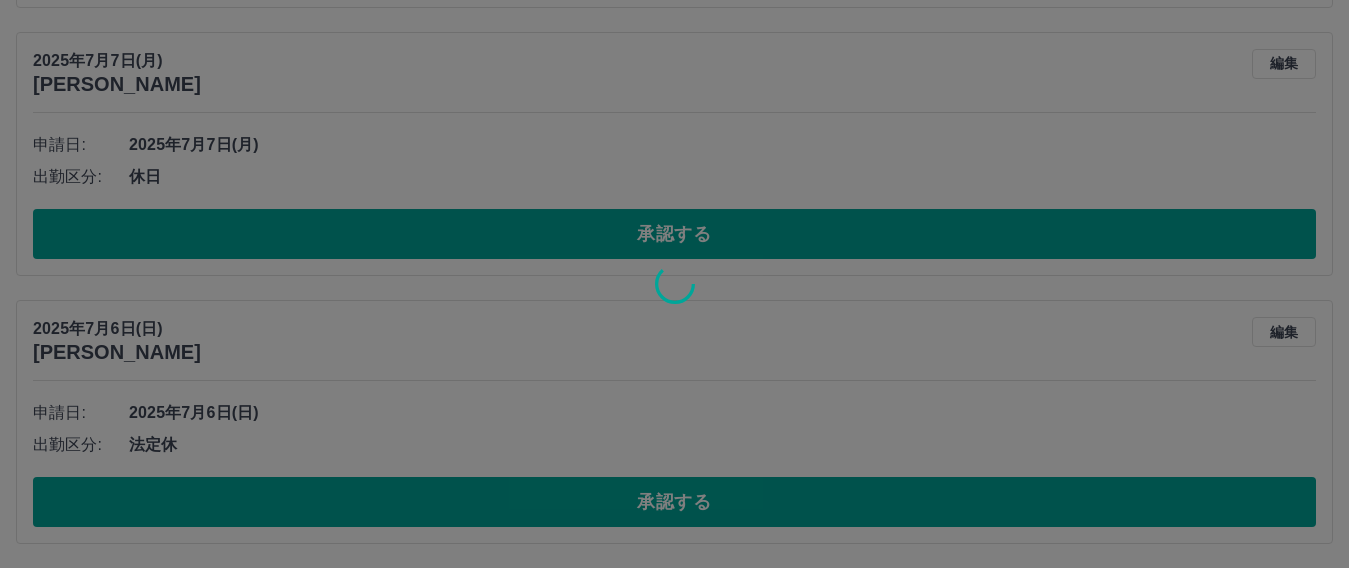 scroll, scrollTop: 4081, scrollLeft: 0, axis: vertical 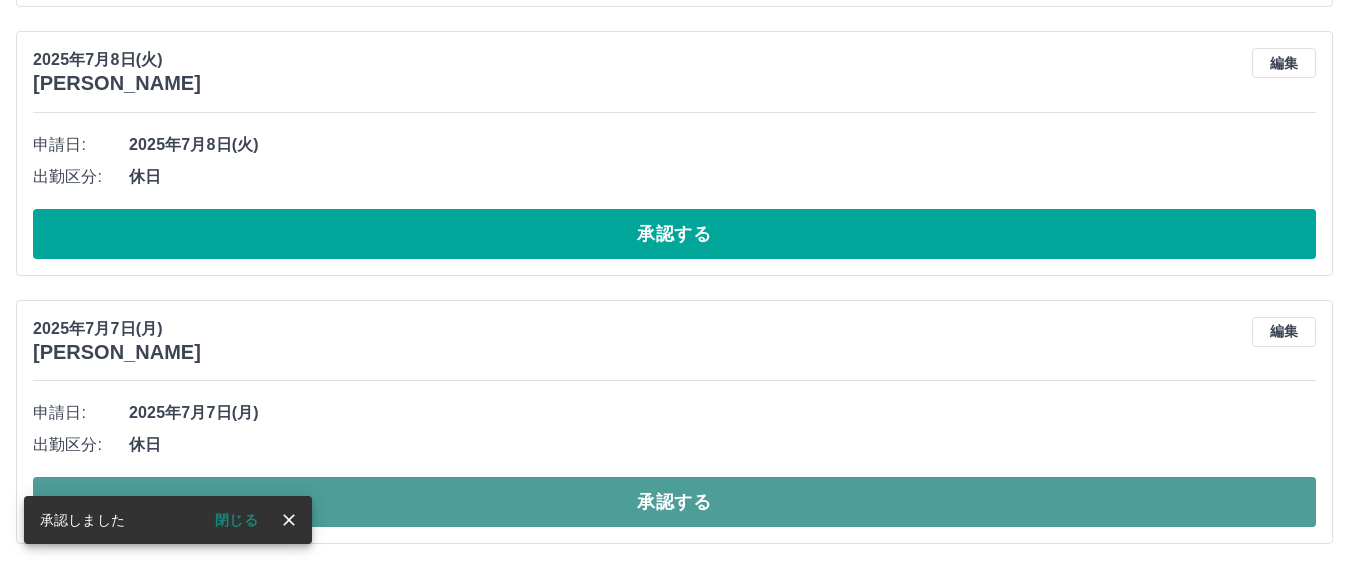 click on "承認する" at bounding box center (674, 502) 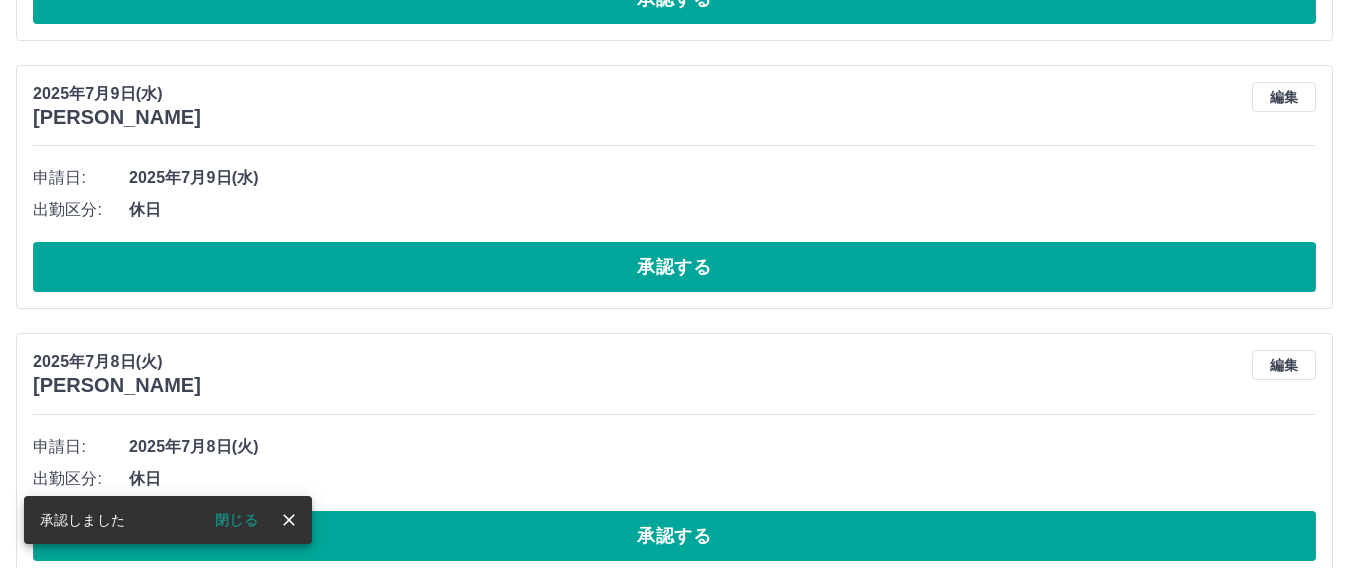 scroll, scrollTop: 3813, scrollLeft: 0, axis: vertical 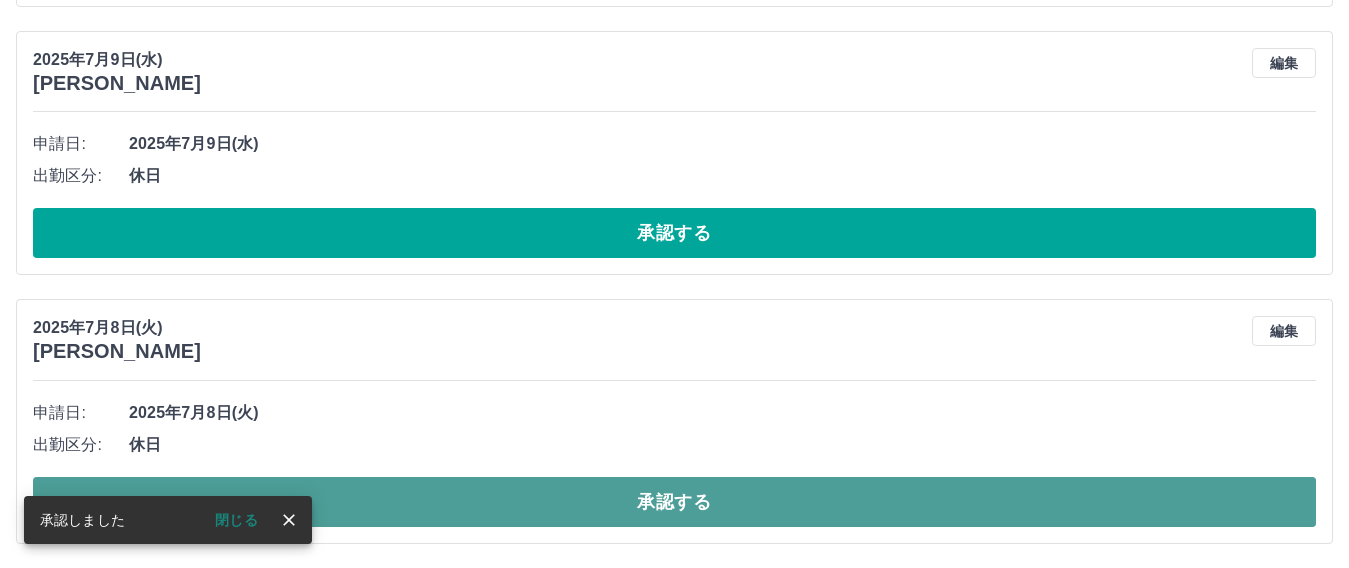 click on "承認する" at bounding box center (674, 502) 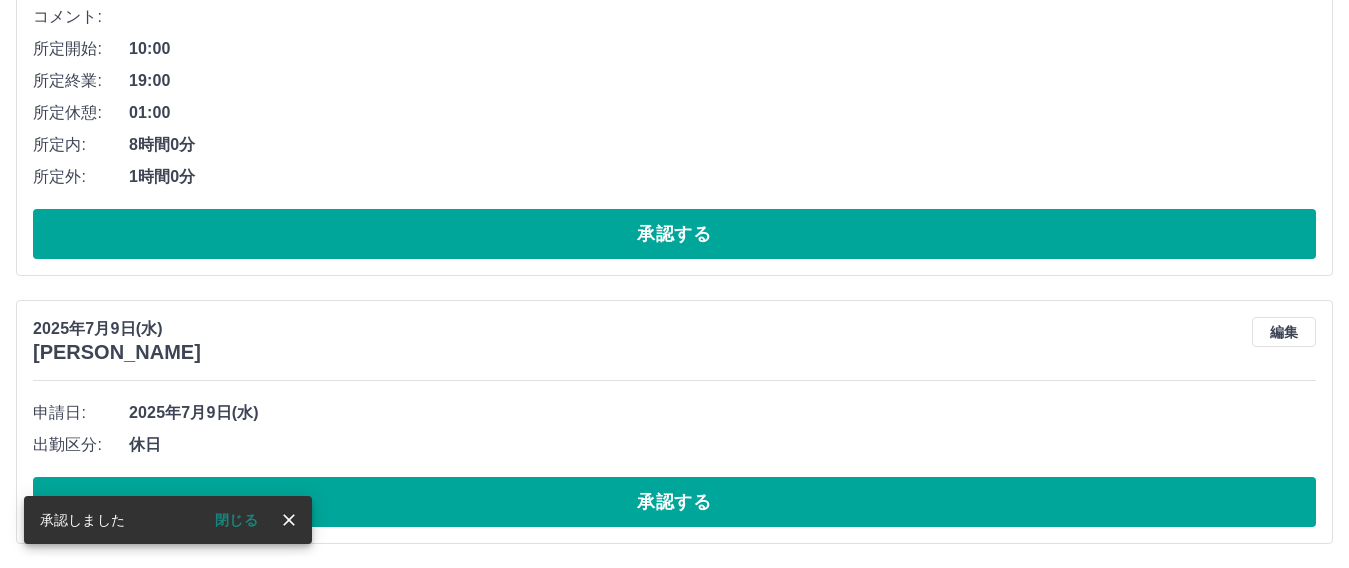 scroll, scrollTop: 3544, scrollLeft: 0, axis: vertical 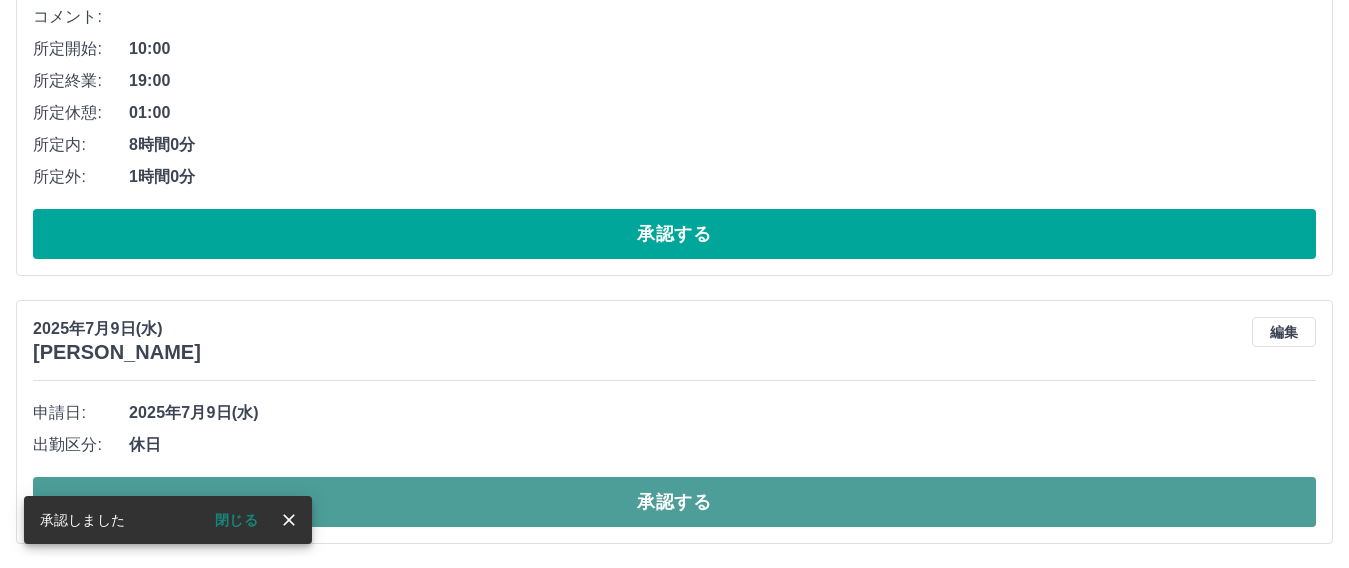 click on "承認する" at bounding box center (674, 502) 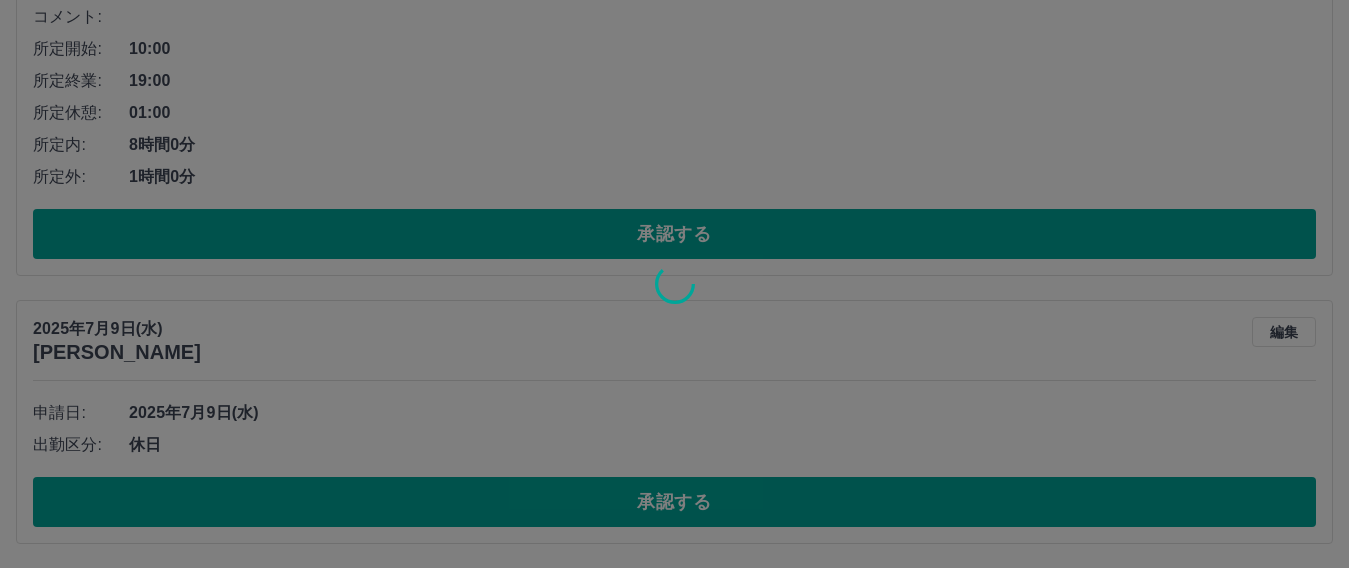 scroll, scrollTop: 3276, scrollLeft: 0, axis: vertical 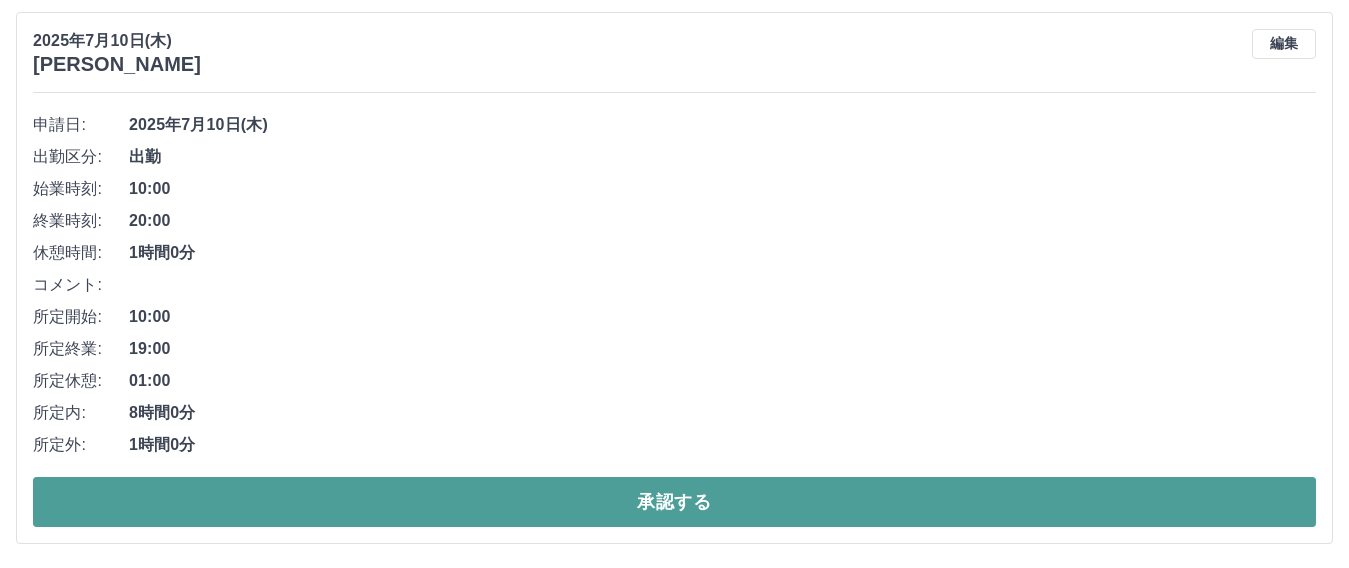 click on "承認する" at bounding box center [674, 502] 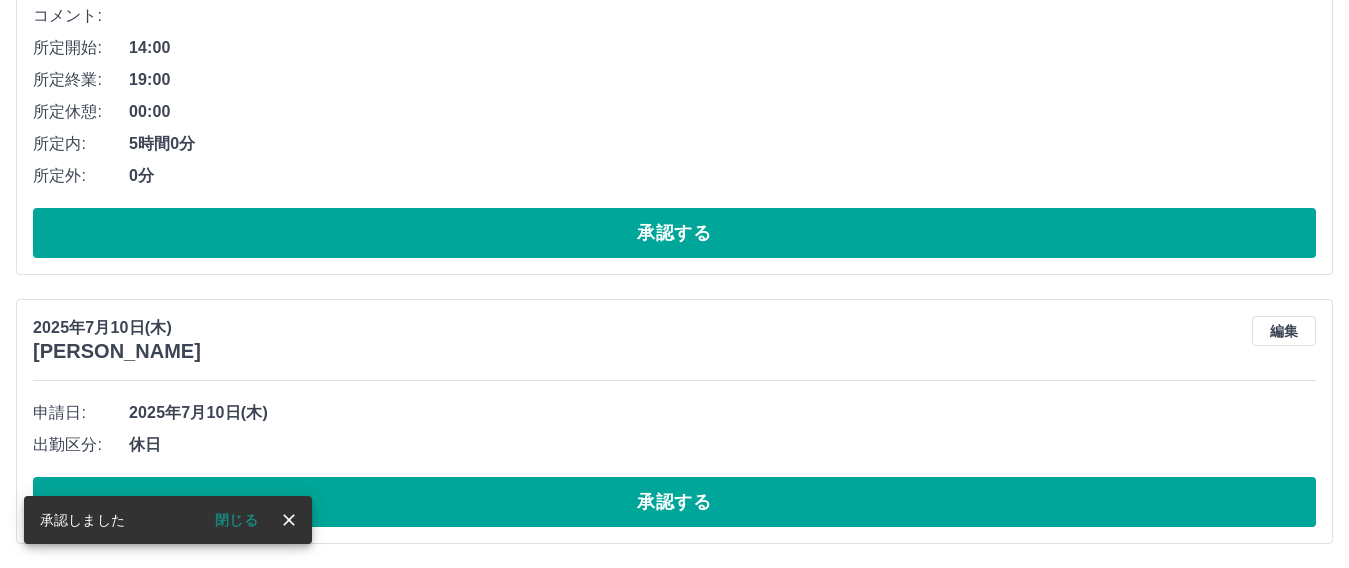 scroll, scrollTop: 2720, scrollLeft: 0, axis: vertical 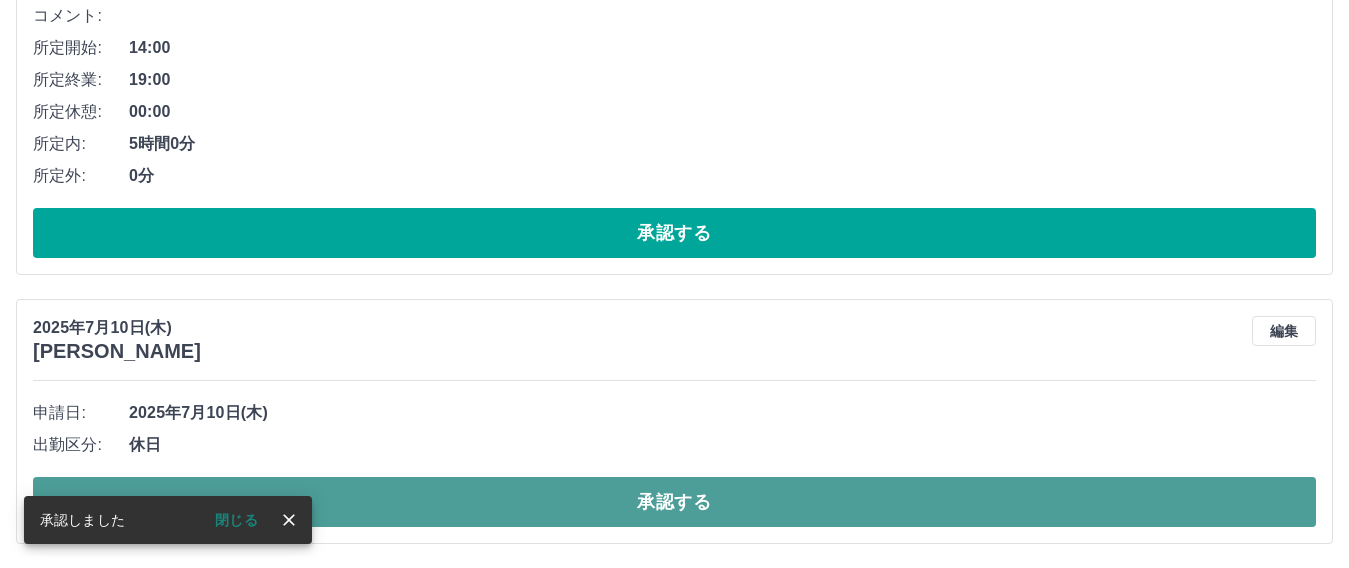 click on "承認する" at bounding box center [674, 502] 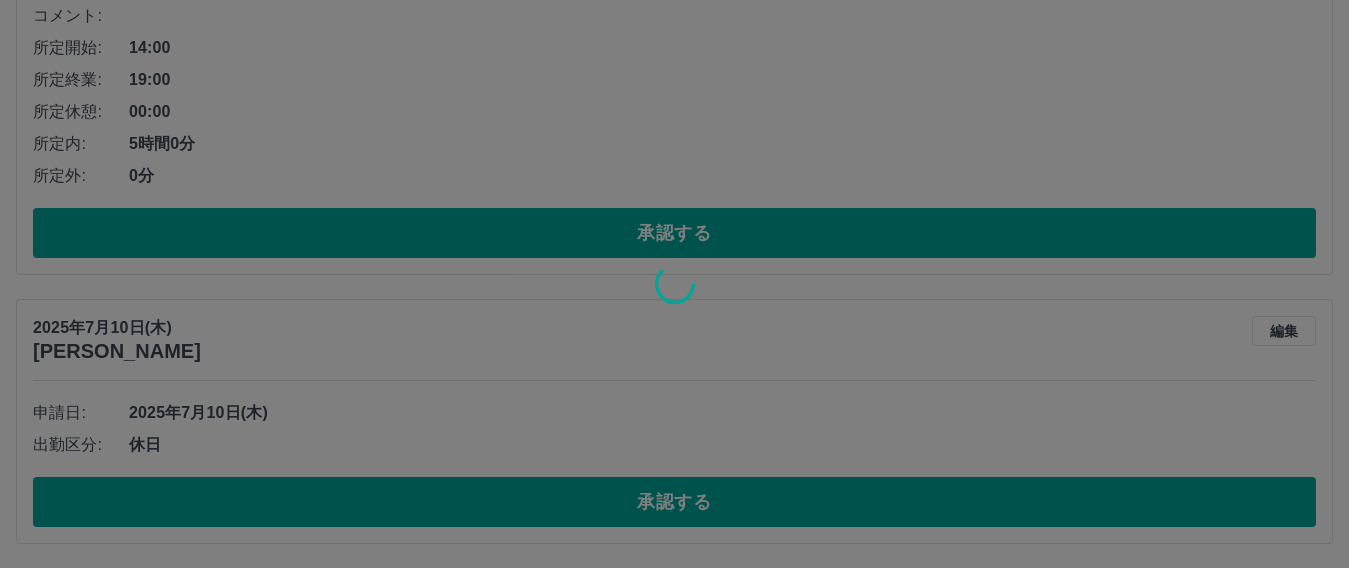 scroll, scrollTop: 2451, scrollLeft: 0, axis: vertical 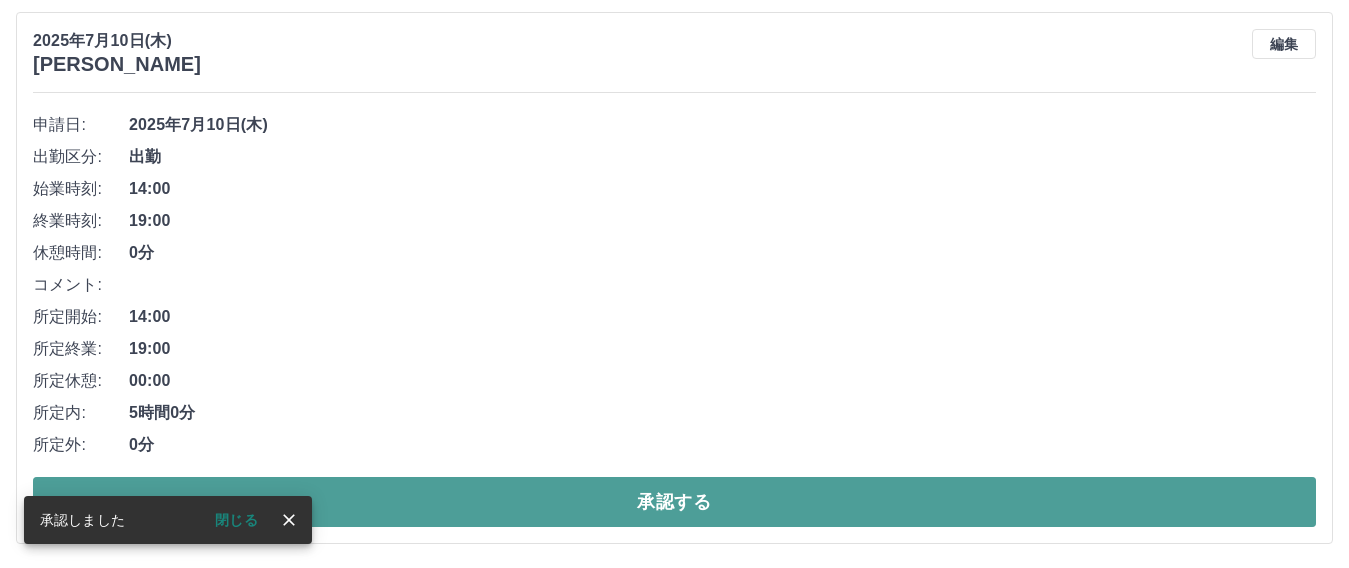 click on "承認する" at bounding box center (674, 502) 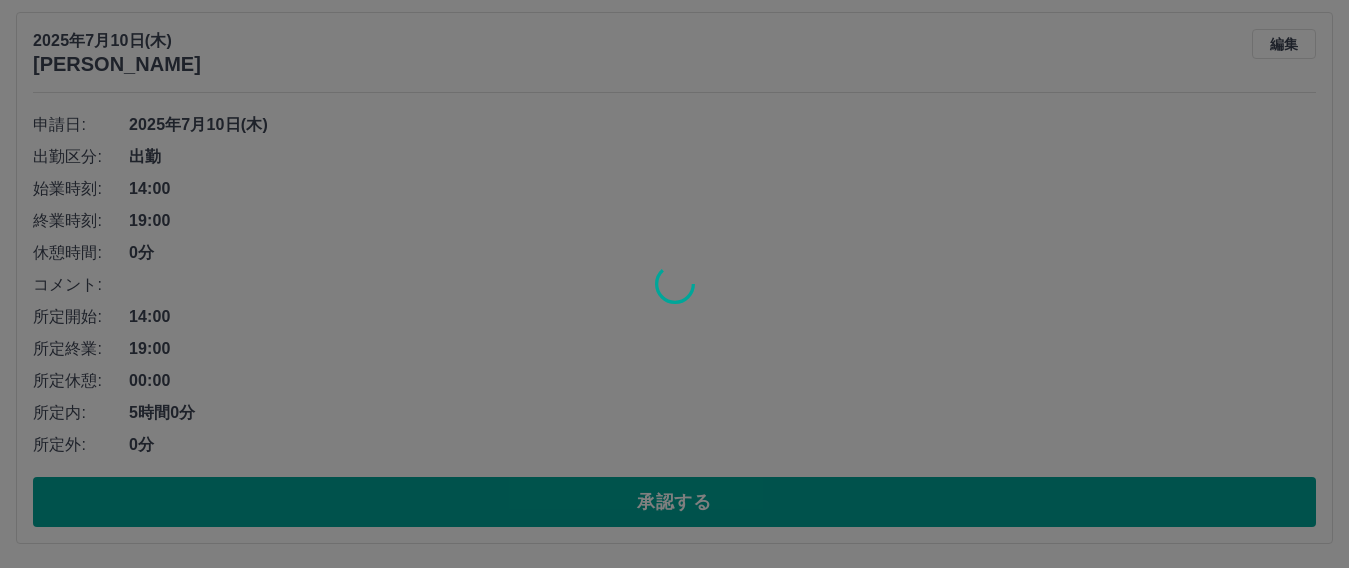 scroll, scrollTop: 1895, scrollLeft: 0, axis: vertical 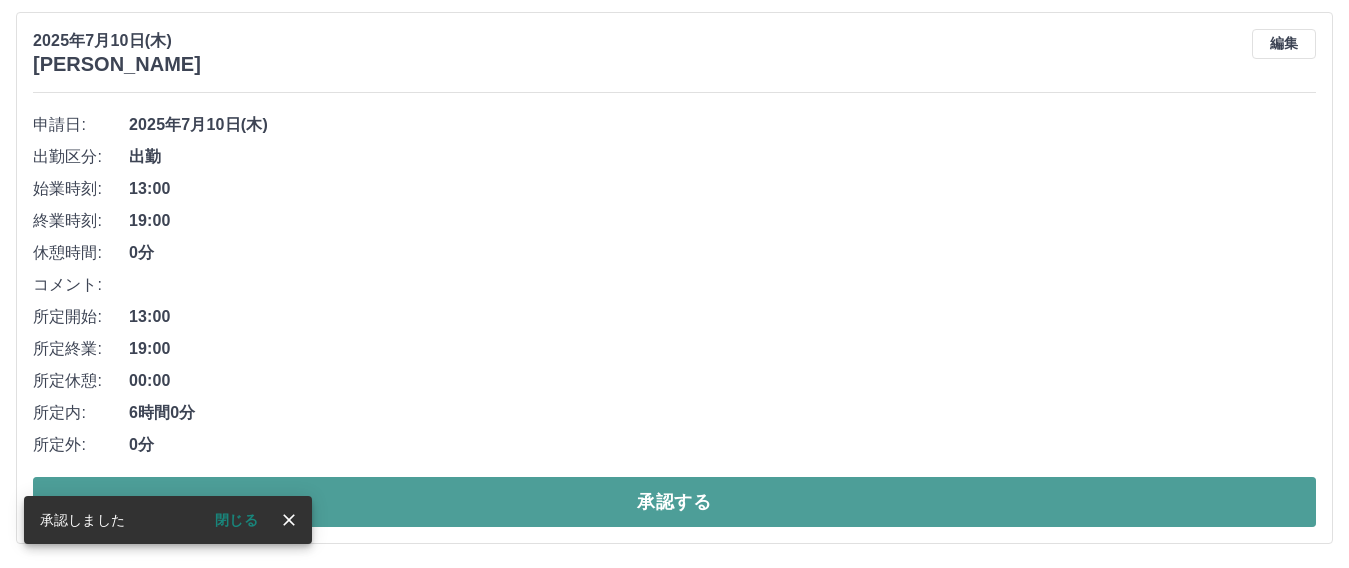 click on "承認する" at bounding box center (674, 502) 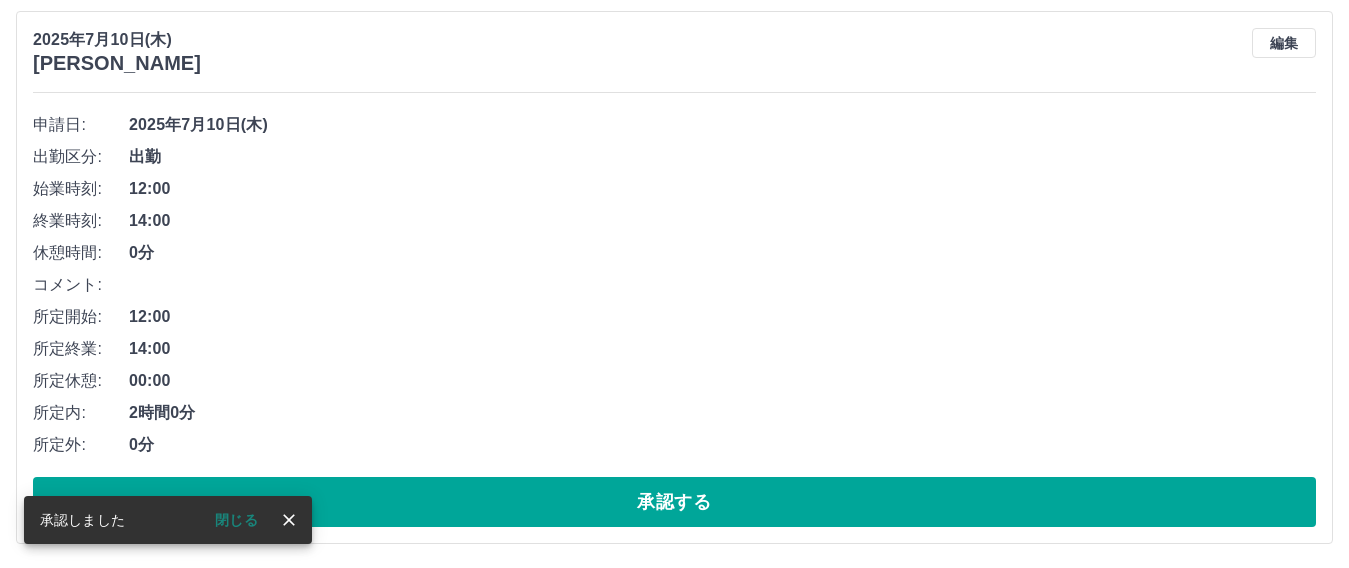 scroll, scrollTop: 1339, scrollLeft: 0, axis: vertical 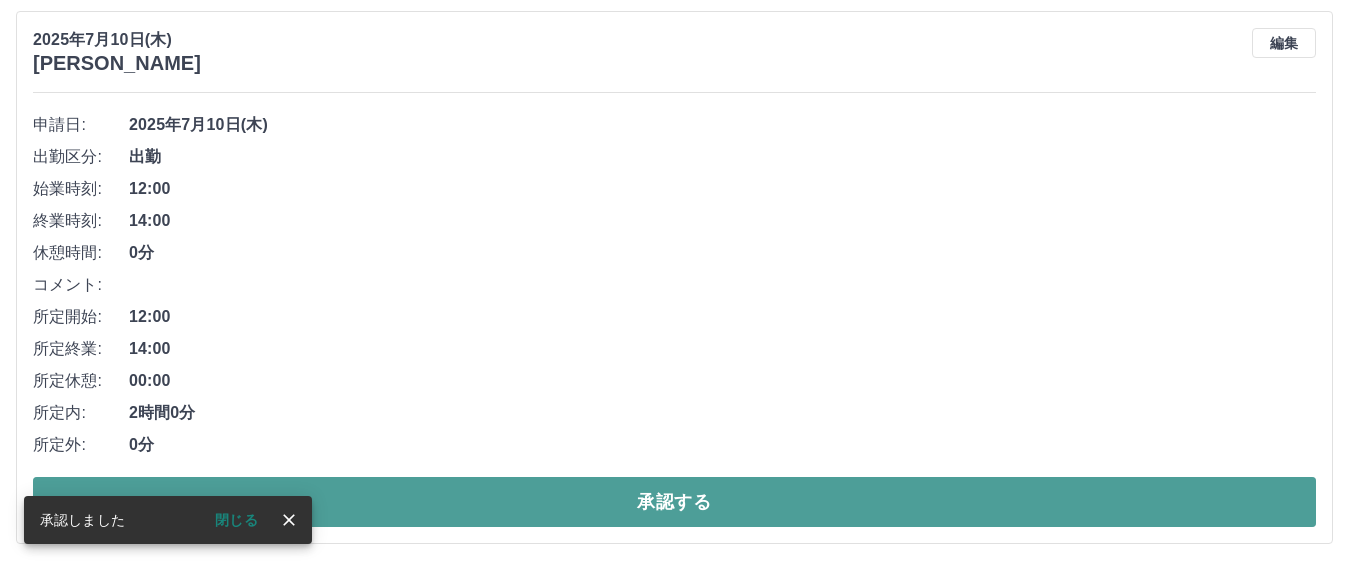click on "承認する" at bounding box center [674, 502] 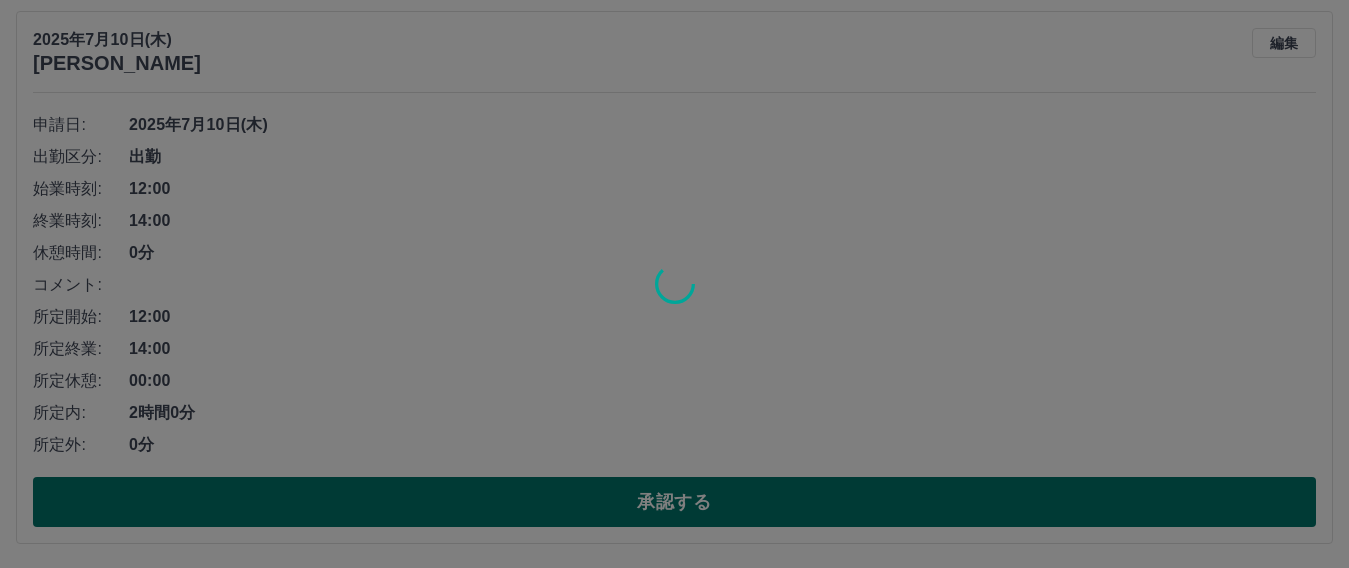 scroll, scrollTop: 782, scrollLeft: 0, axis: vertical 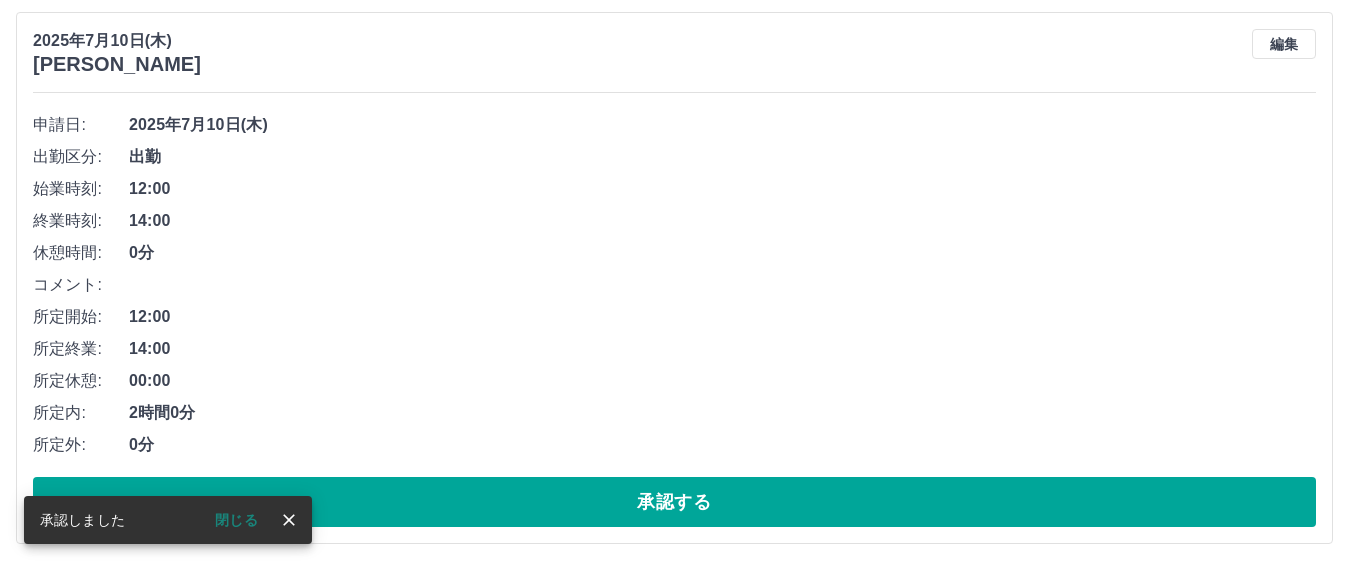 click on "承認する" at bounding box center (674, 502) 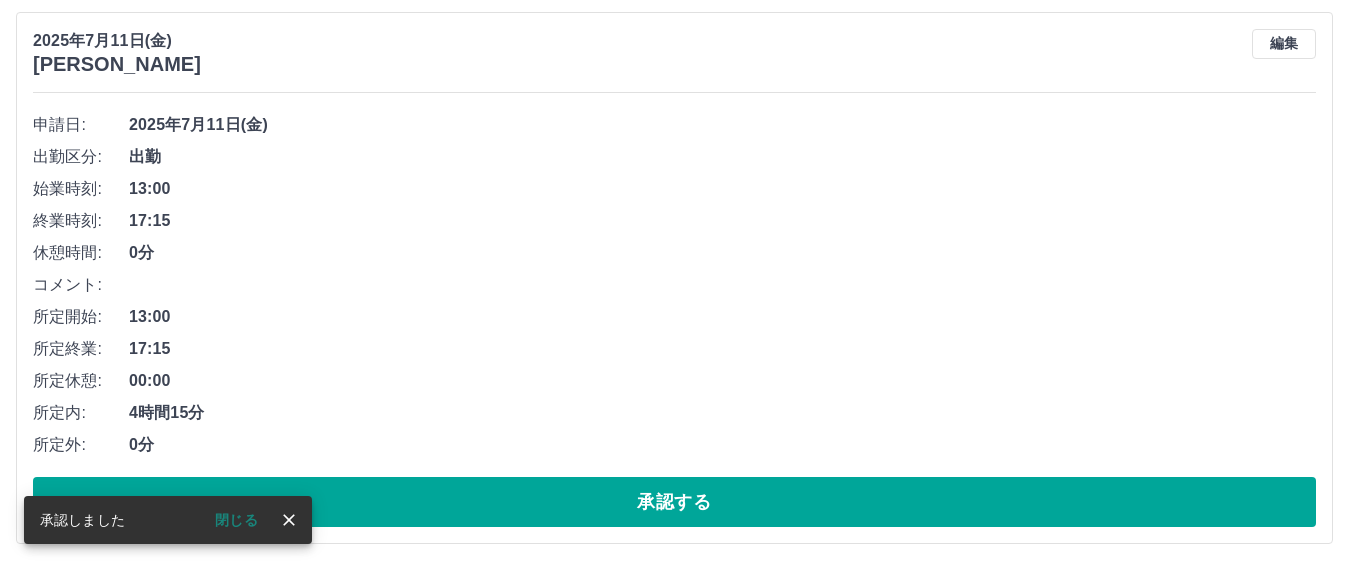 scroll, scrollTop: 226, scrollLeft: 0, axis: vertical 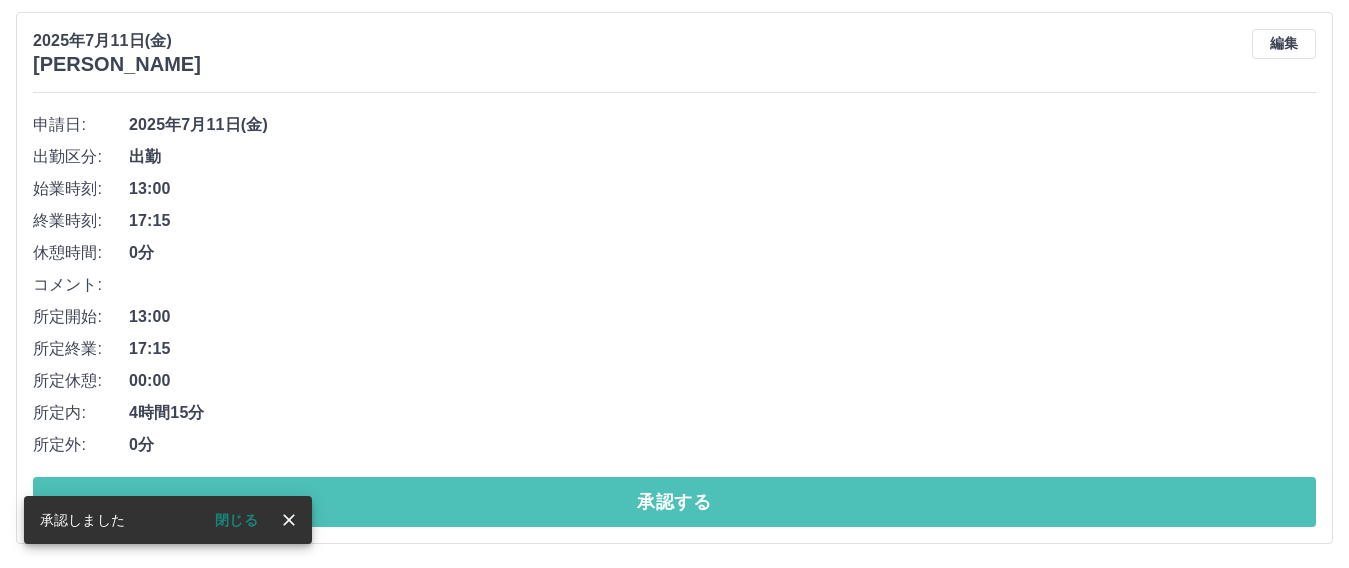 click on "承認する" at bounding box center (674, 502) 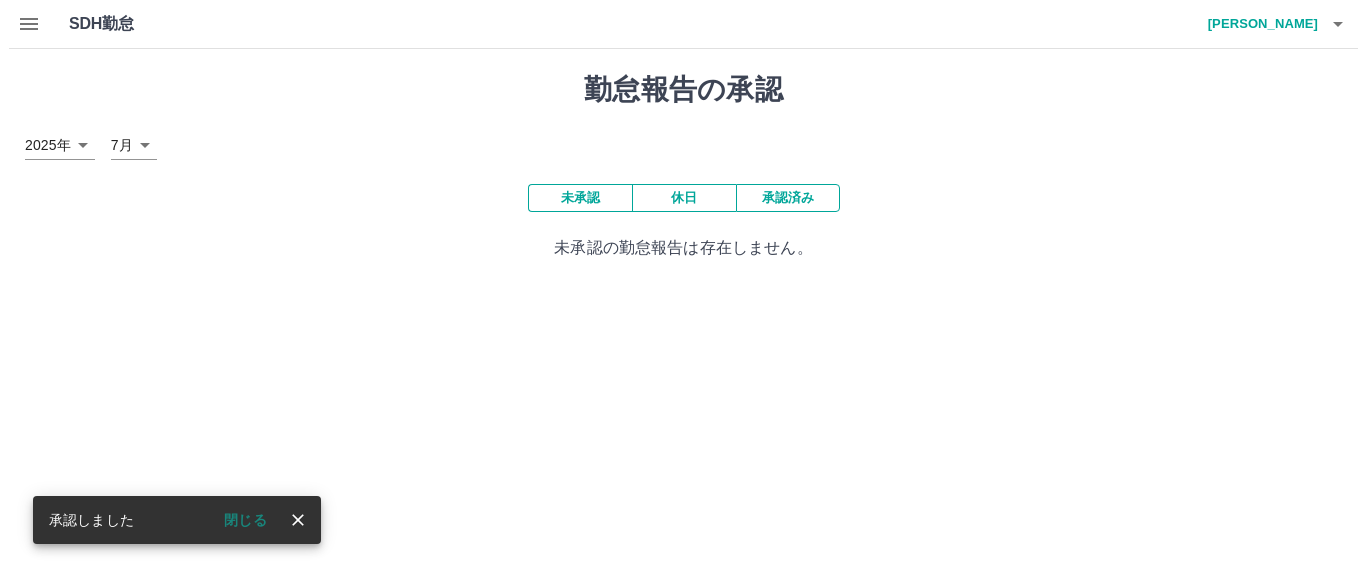 scroll, scrollTop: 0, scrollLeft: 0, axis: both 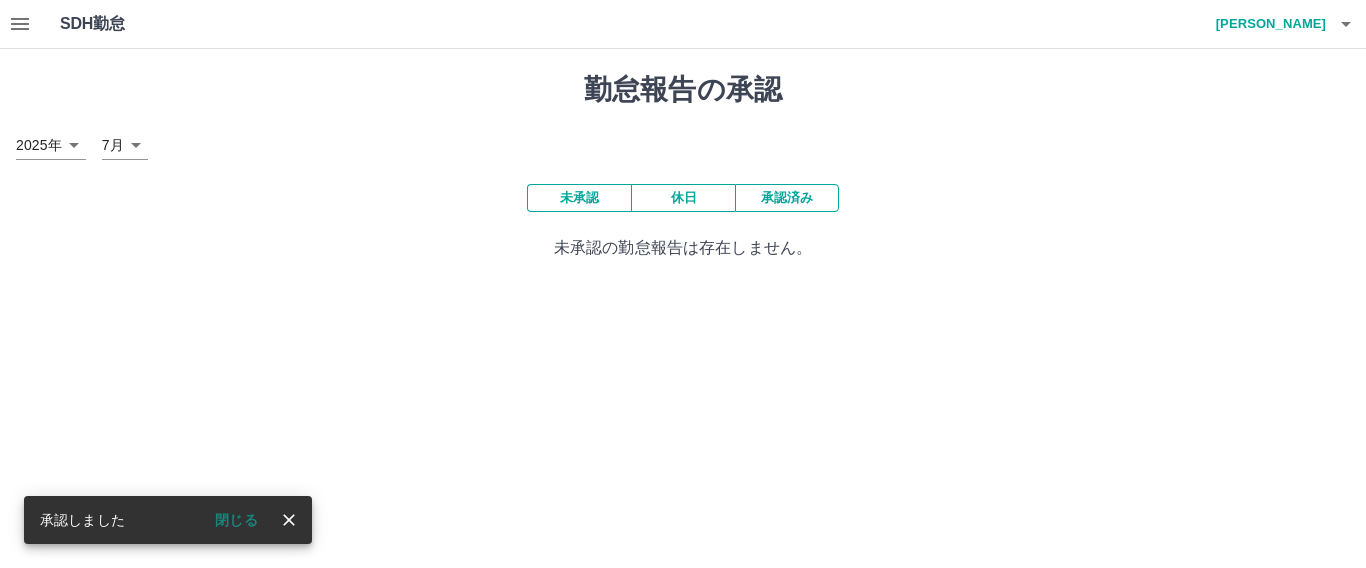 click on "福﨑　ありさ" at bounding box center (1266, 24) 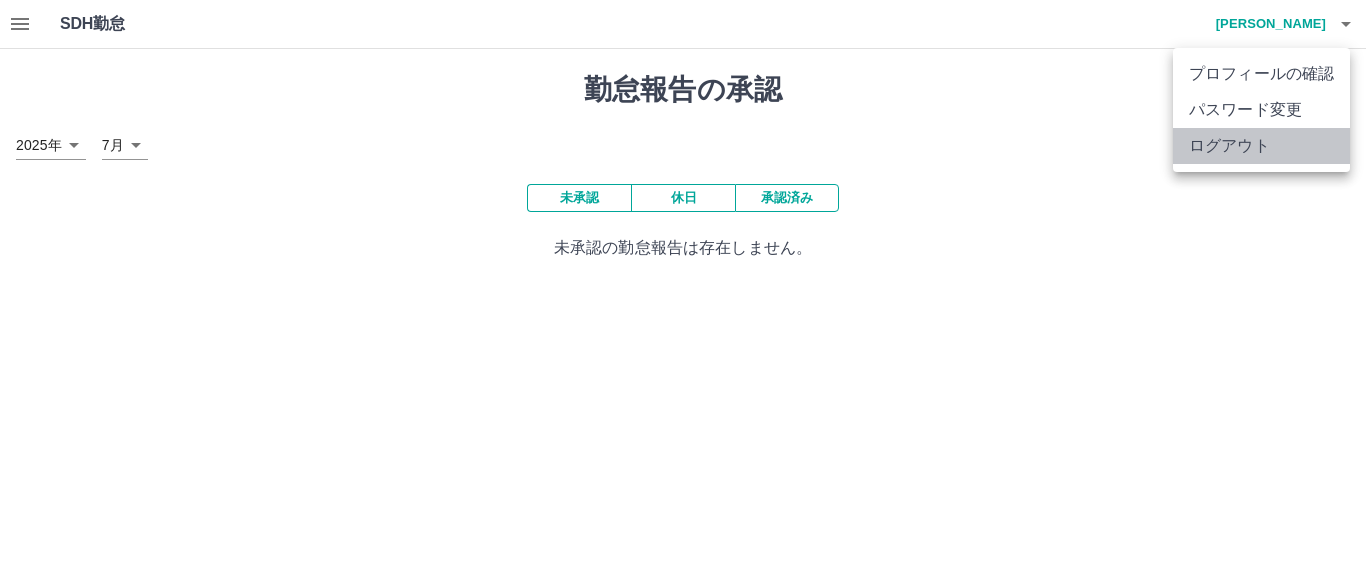 click on "ログアウト" at bounding box center (1261, 146) 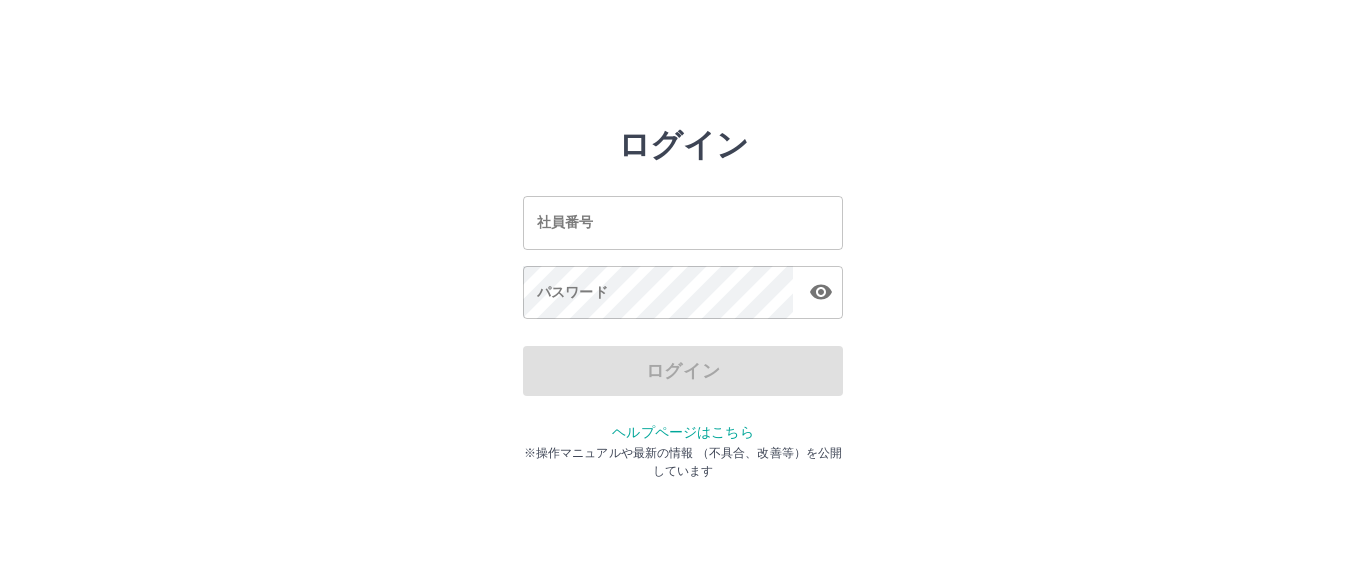 scroll, scrollTop: 0, scrollLeft: 0, axis: both 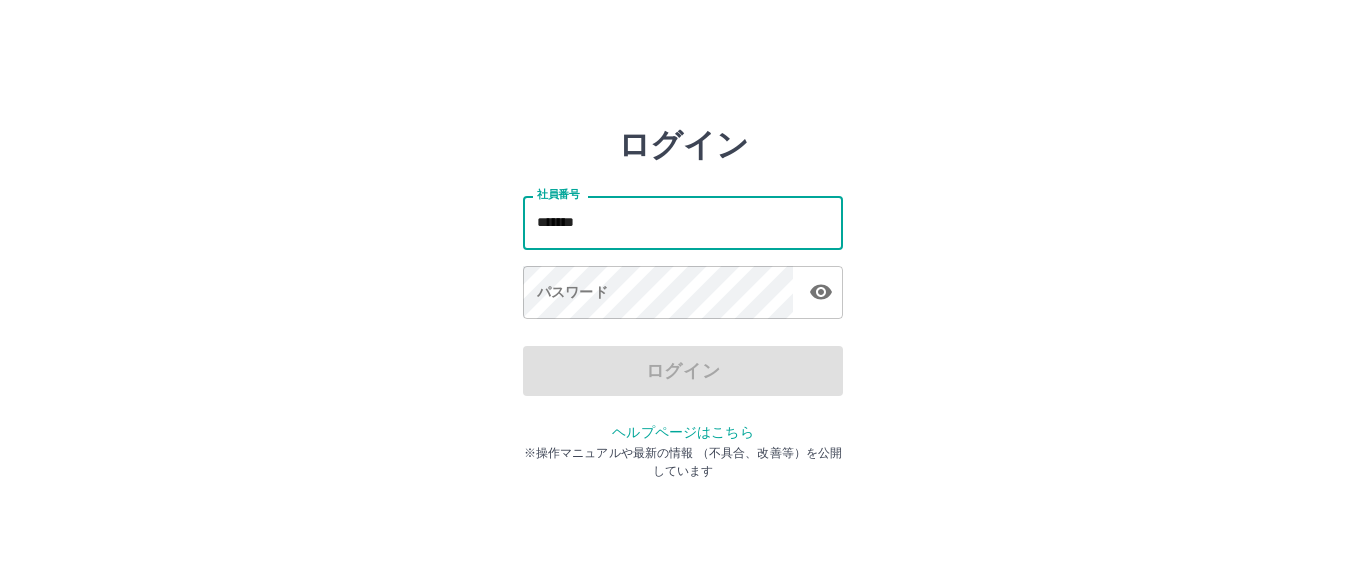 type on "*******" 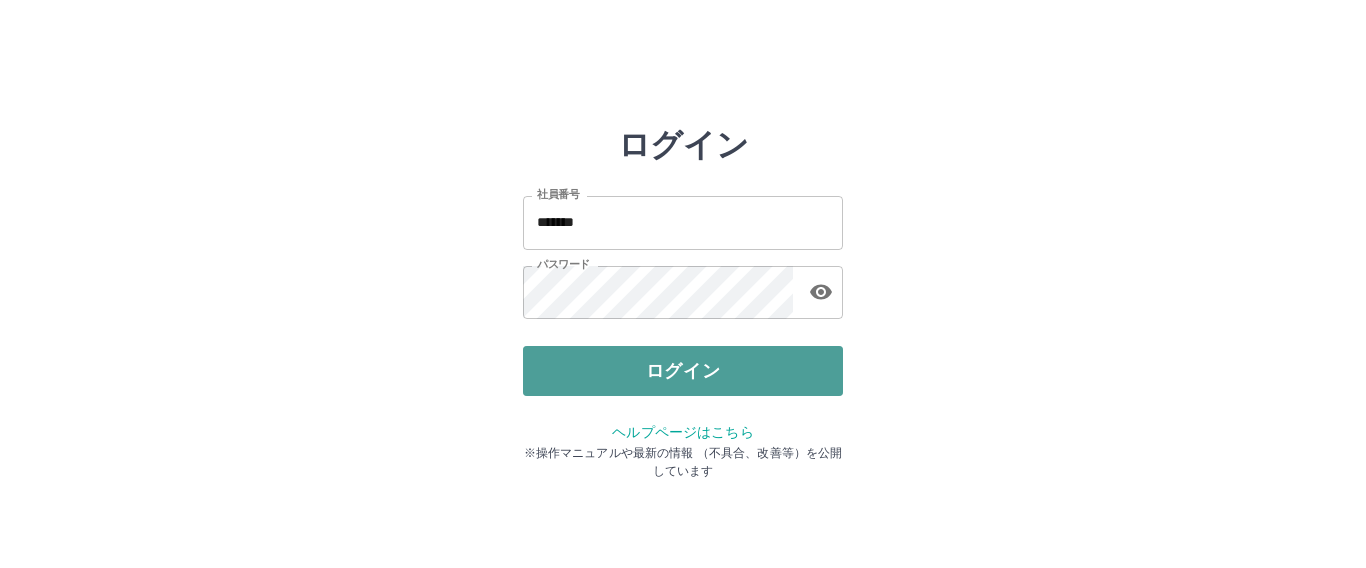 click on "ログイン" at bounding box center (683, 371) 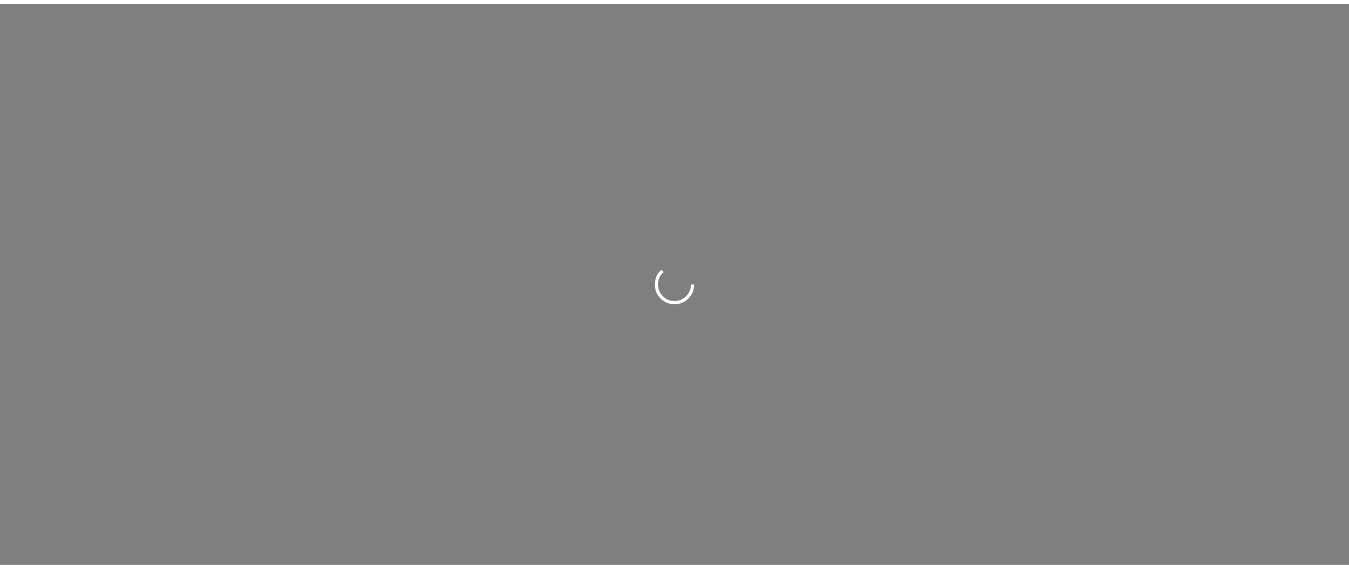 scroll, scrollTop: 0, scrollLeft: 0, axis: both 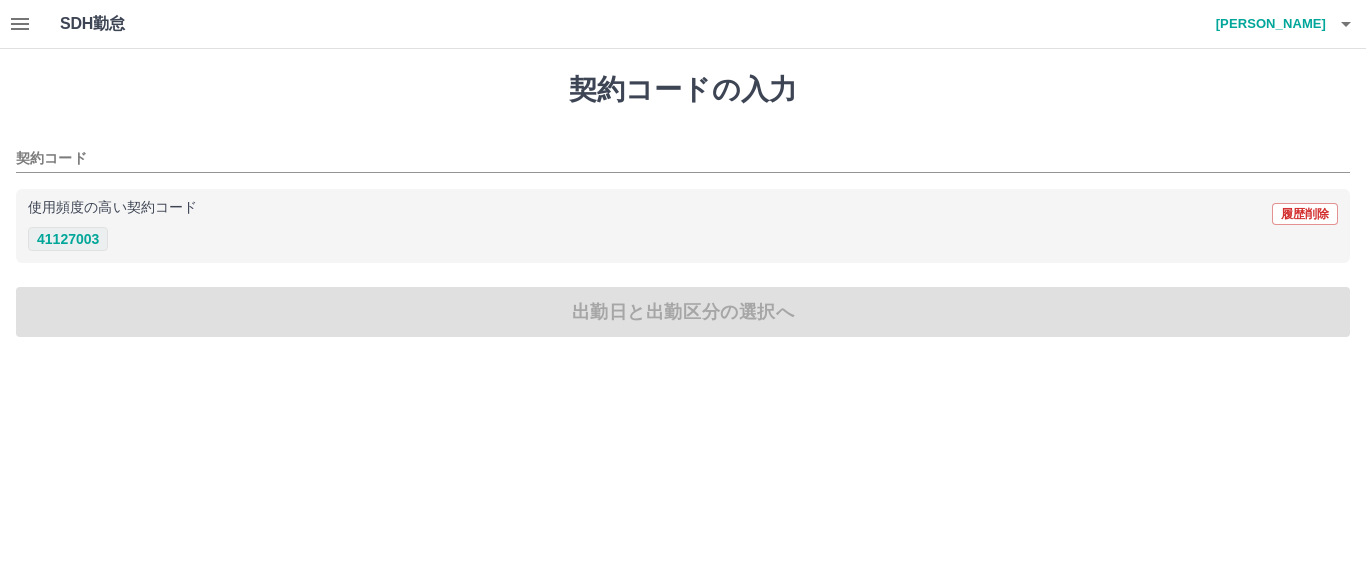 click on "41127003" at bounding box center [68, 239] 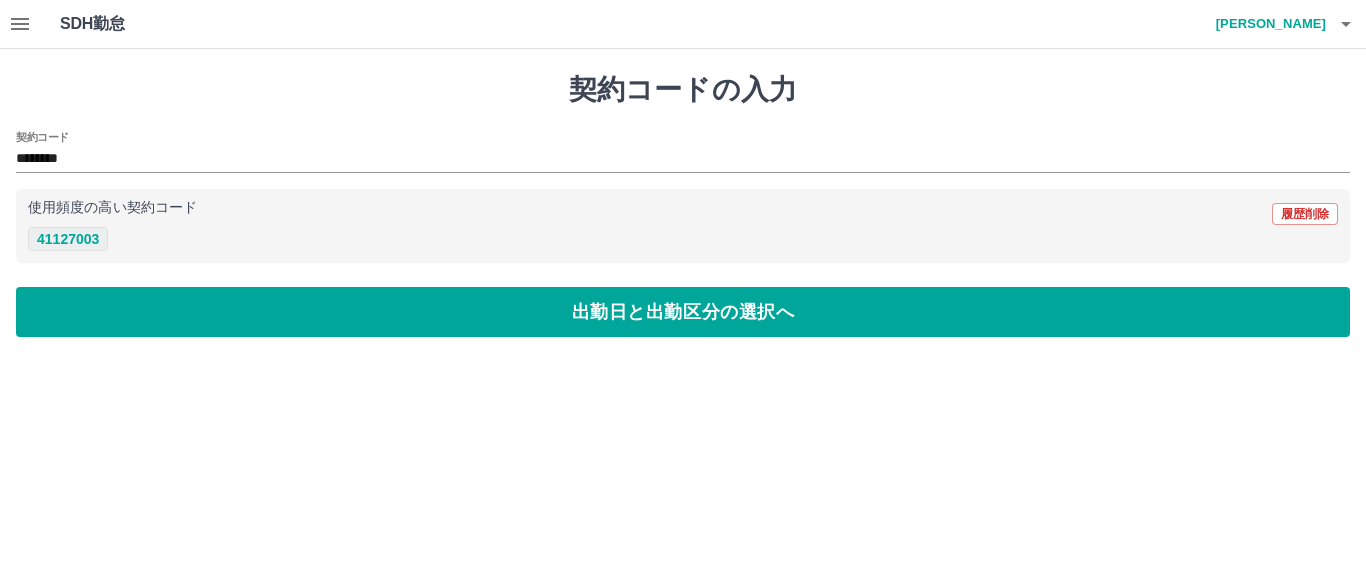 type on "********" 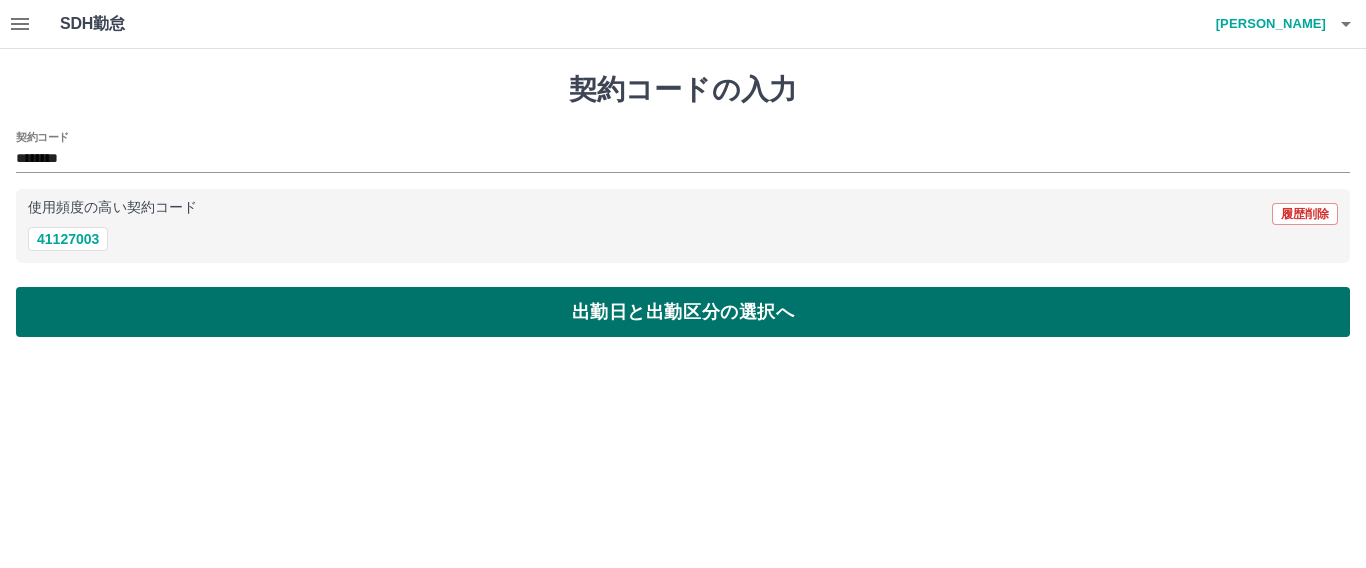 click on "出勤日と出勤区分の選択へ" at bounding box center (683, 312) 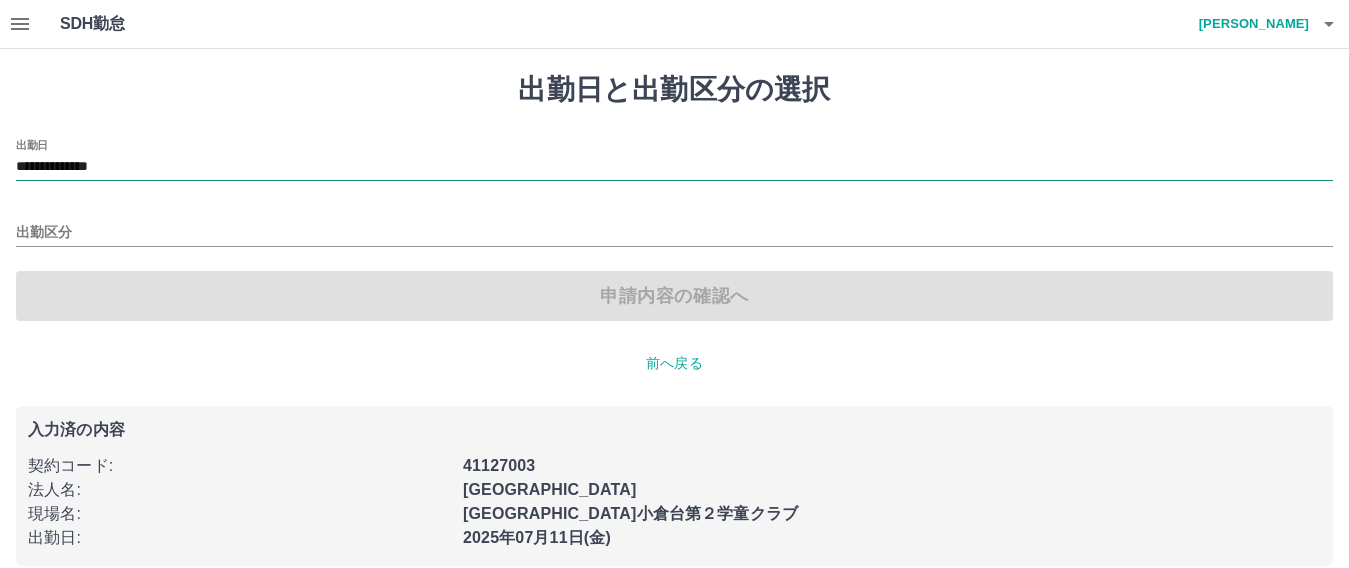 click on "**********" at bounding box center [674, 167] 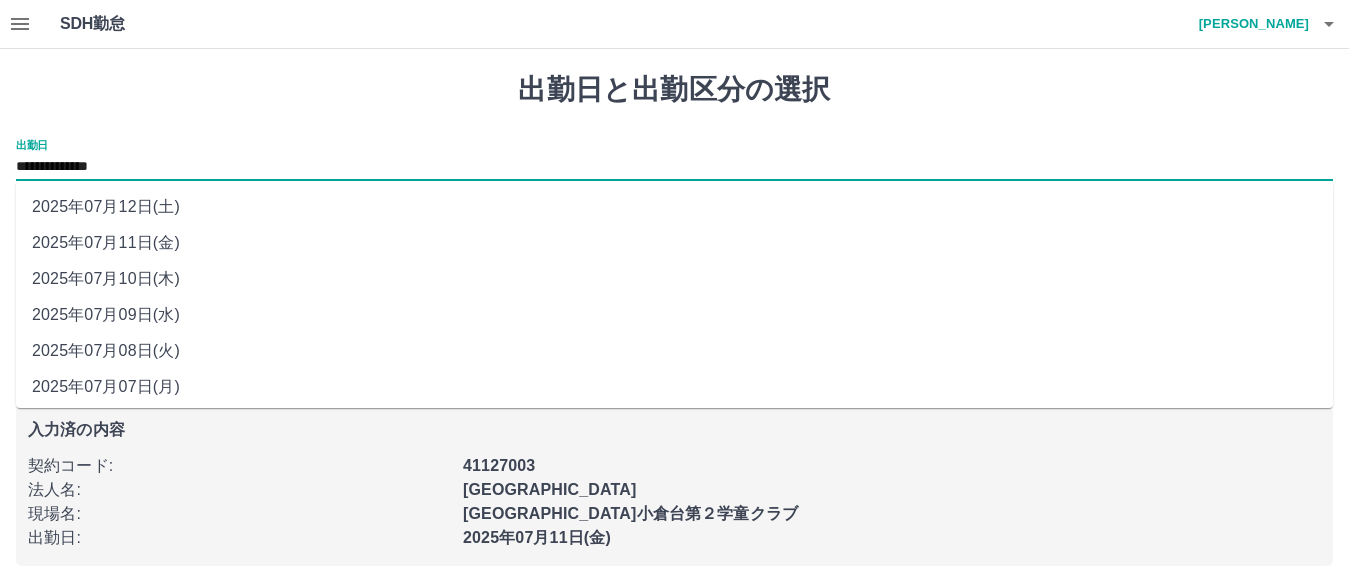 click on "出勤日と出勤区分の選択" at bounding box center [674, 90] 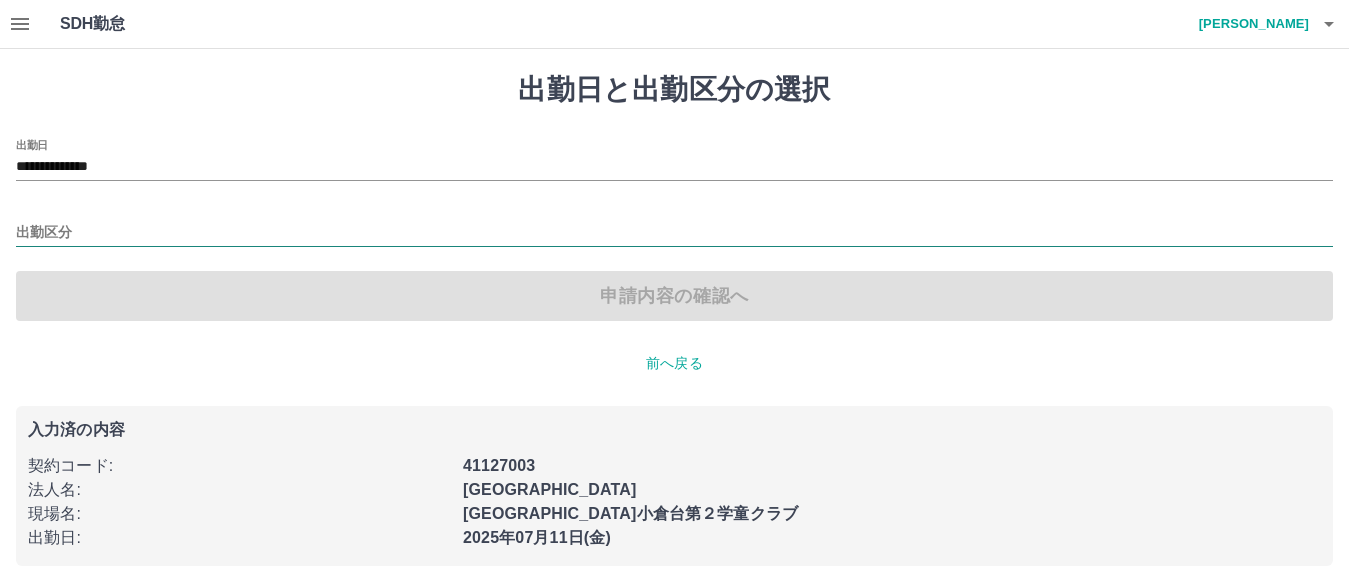 click on "出勤区分" at bounding box center (674, 233) 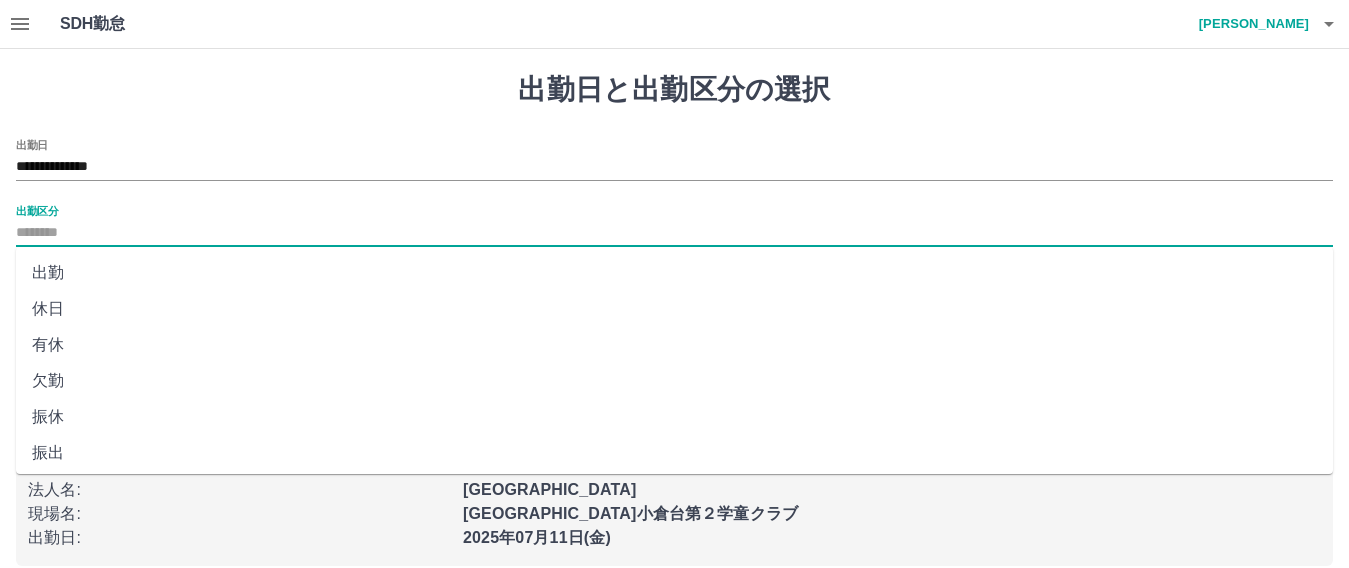 click on "出勤" at bounding box center [674, 273] 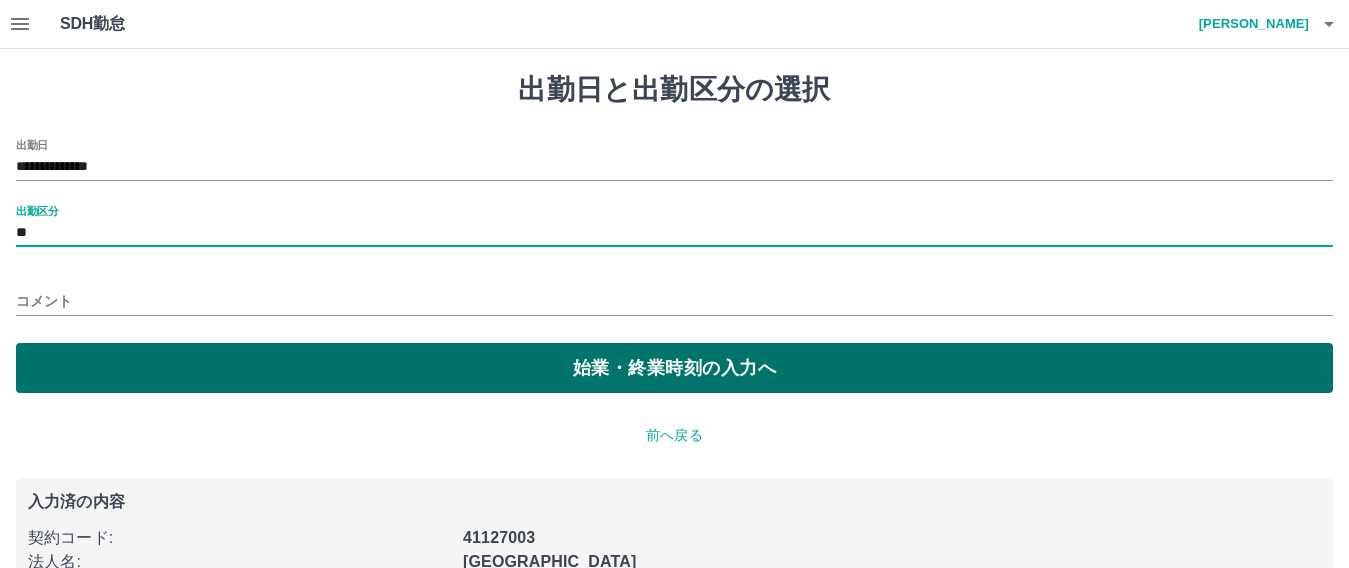 click on "始業・終業時刻の入力へ" at bounding box center [674, 368] 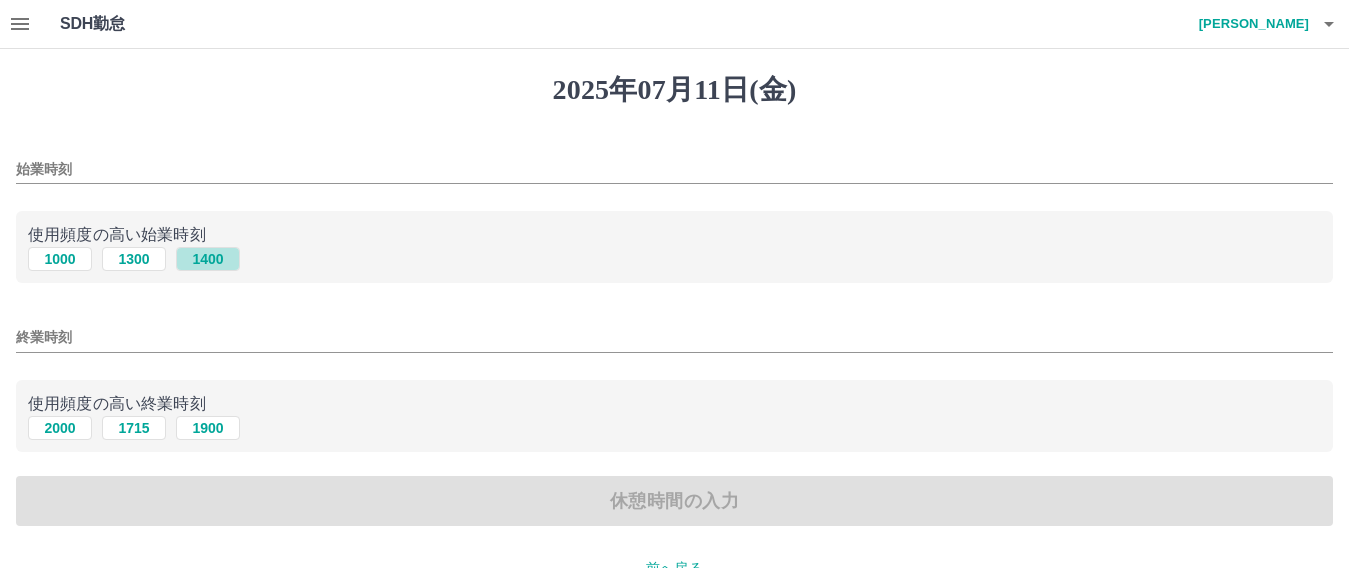 drag, startPoint x: 199, startPoint y: 265, endPoint x: 201, endPoint y: 292, distance: 27.073973 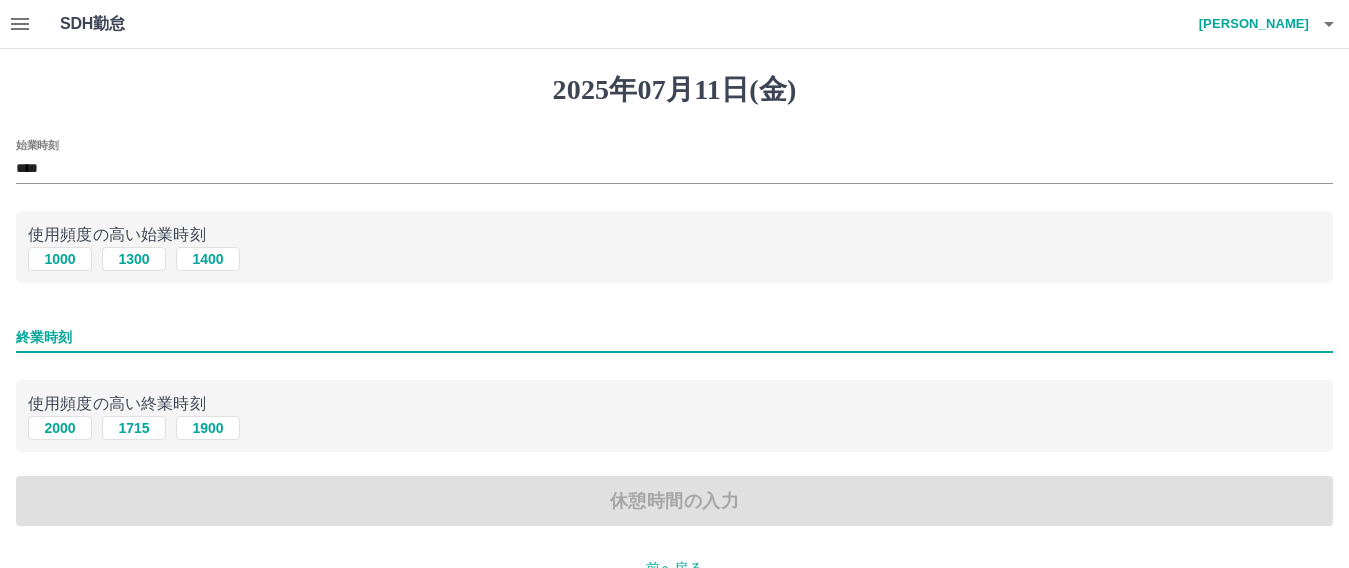 click on "終業時刻" at bounding box center (674, 337) 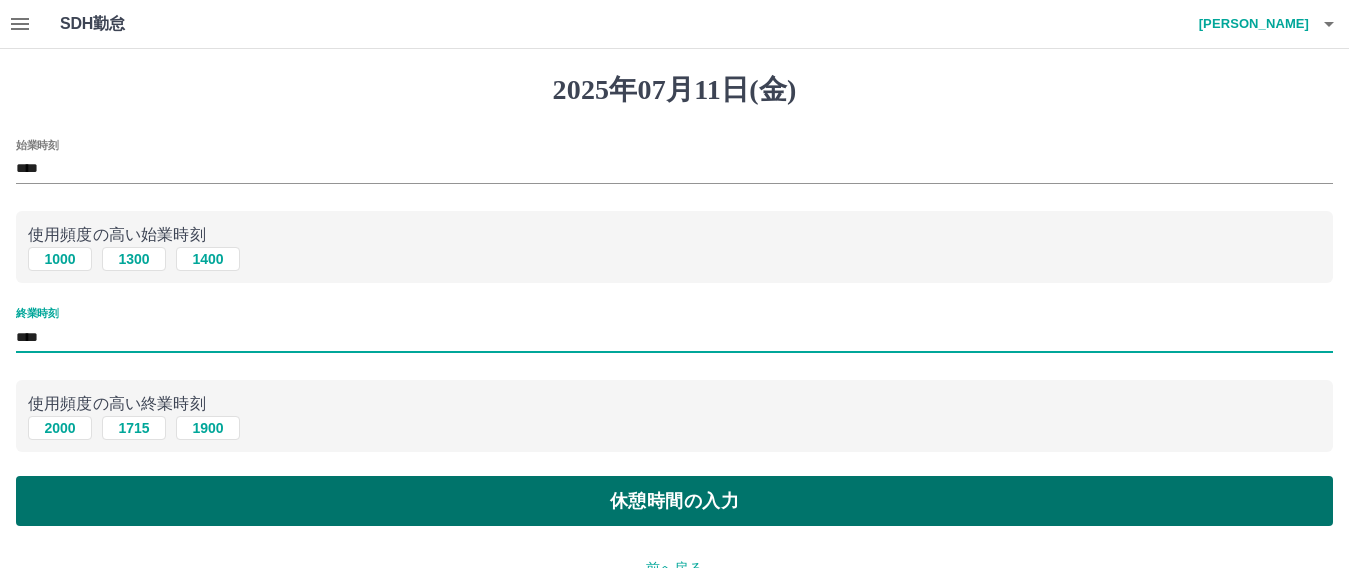 type on "****" 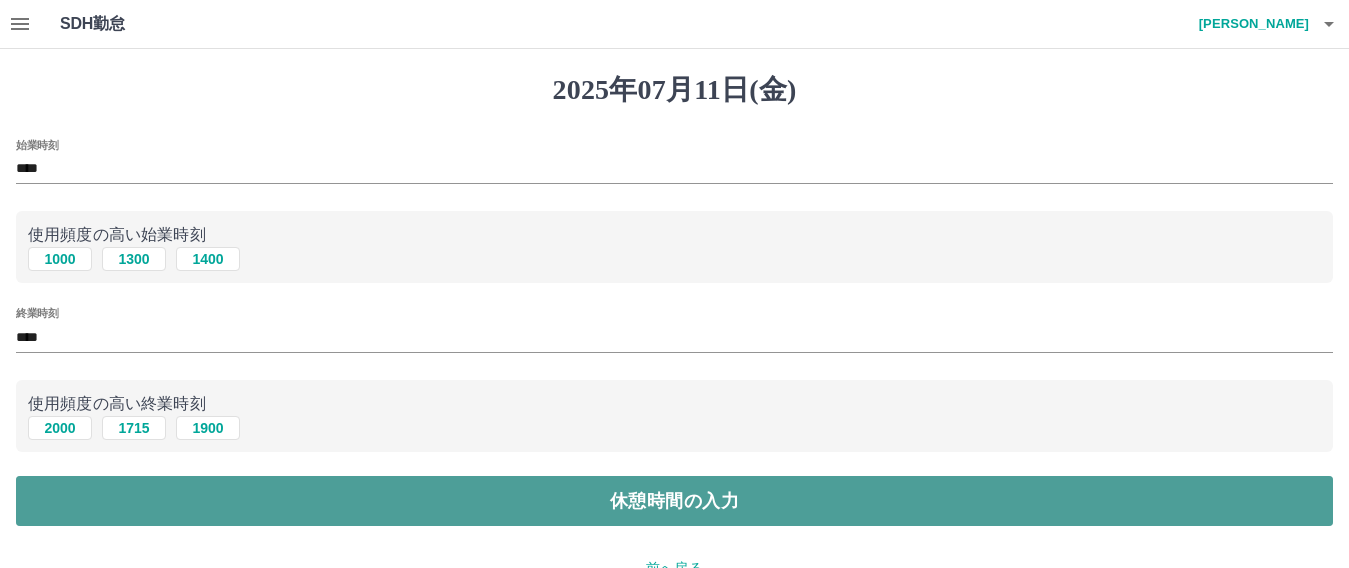 click on "休憩時間の入力" at bounding box center (674, 501) 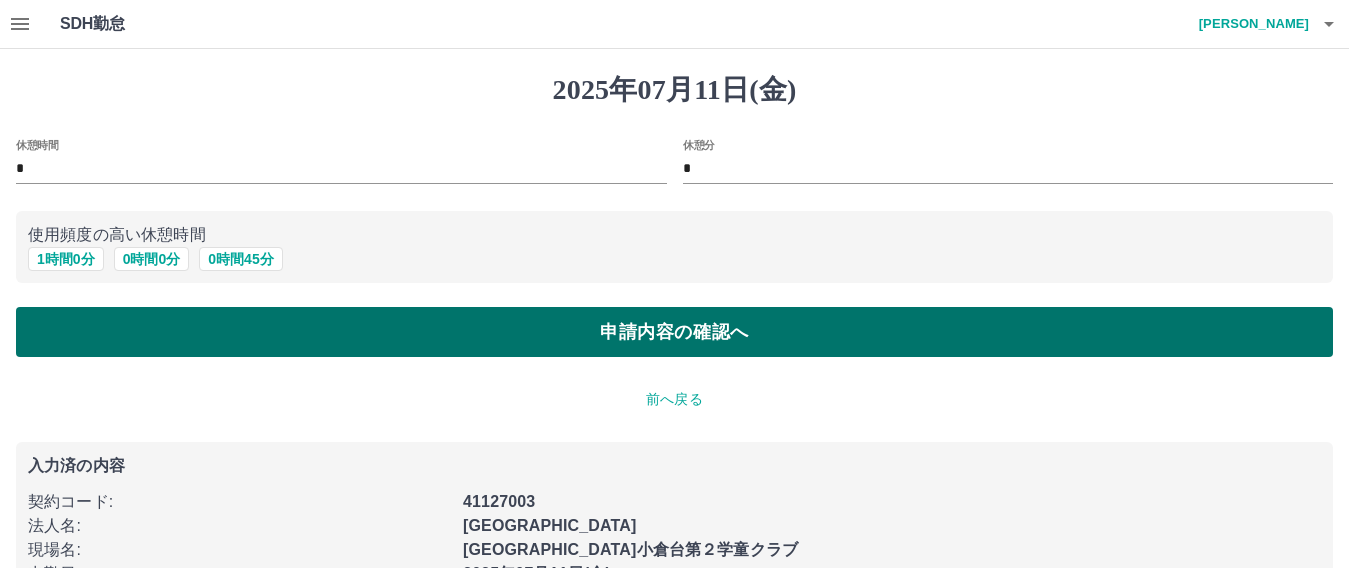 click on "申請内容の確認へ" at bounding box center (674, 332) 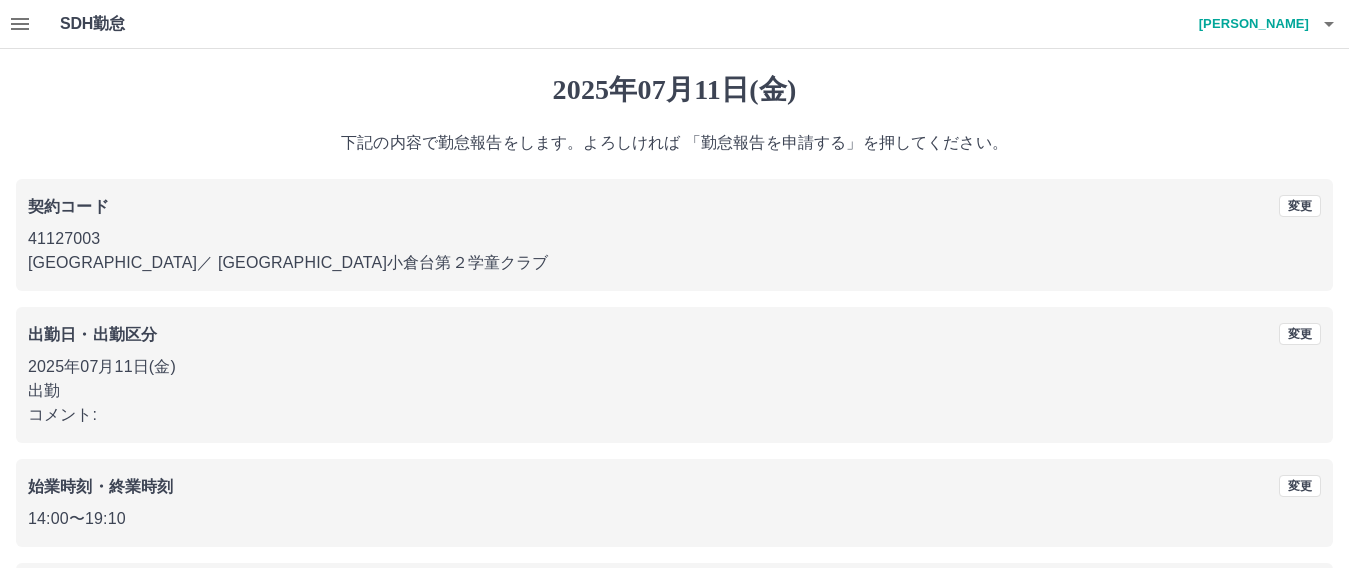 scroll, scrollTop: 181, scrollLeft: 0, axis: vertical 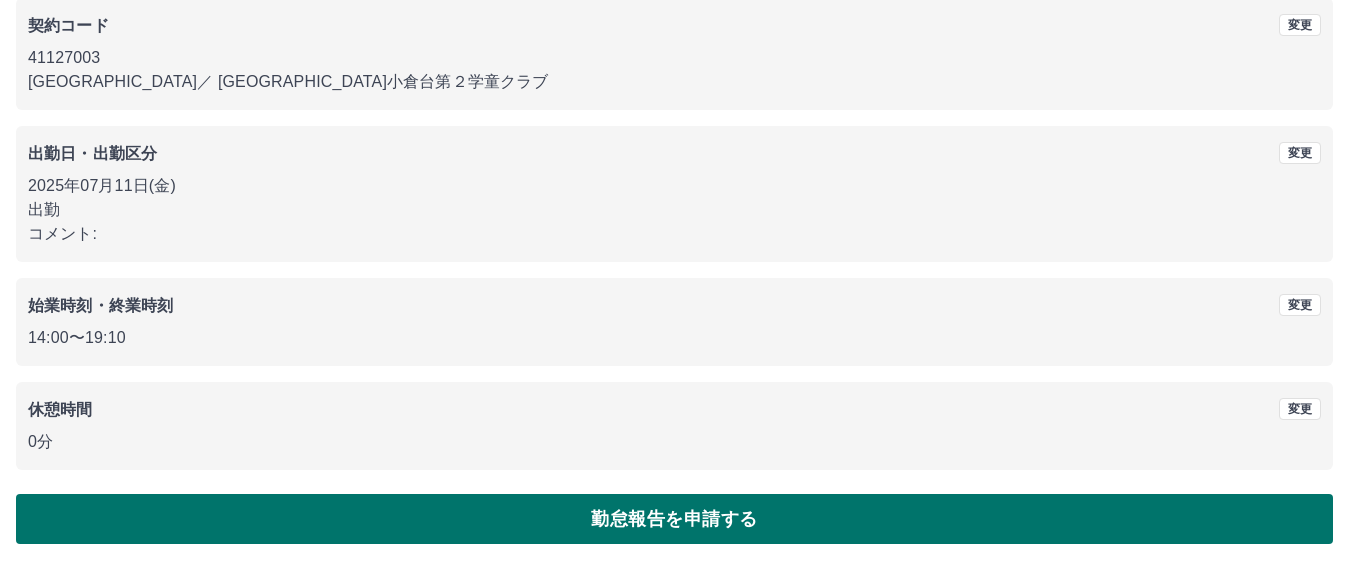 click on "勤怠報告を申請する" at bounding box center (674, 519) 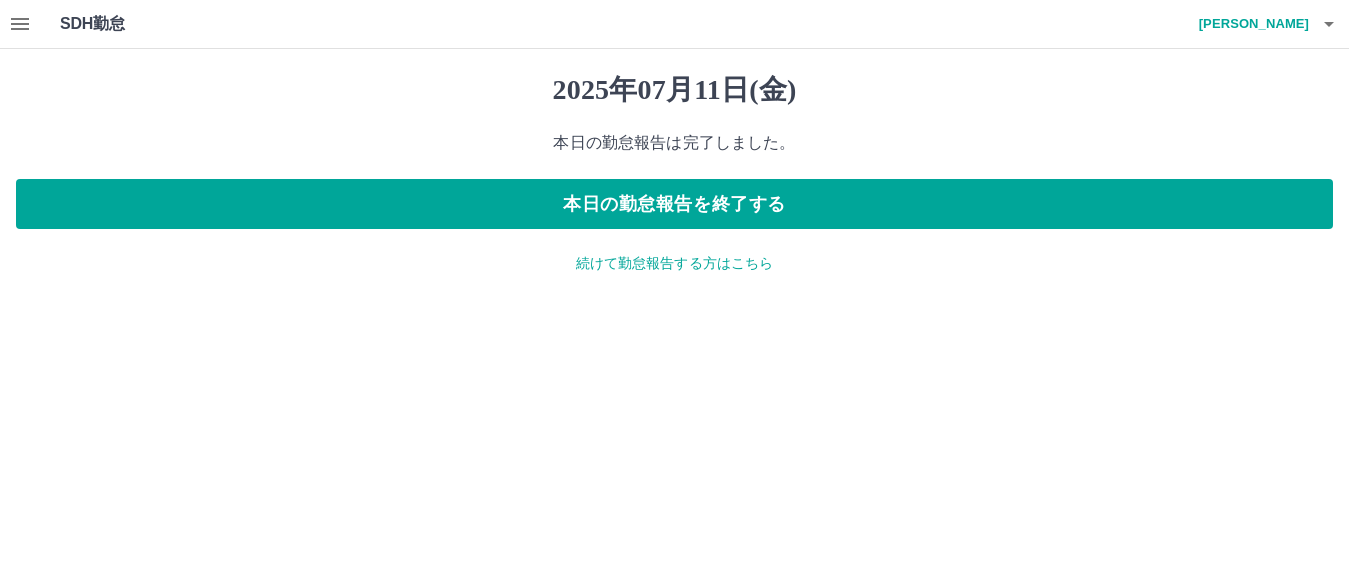 scroll, scrollTop: 0, scrollLeft: 0, axis: both 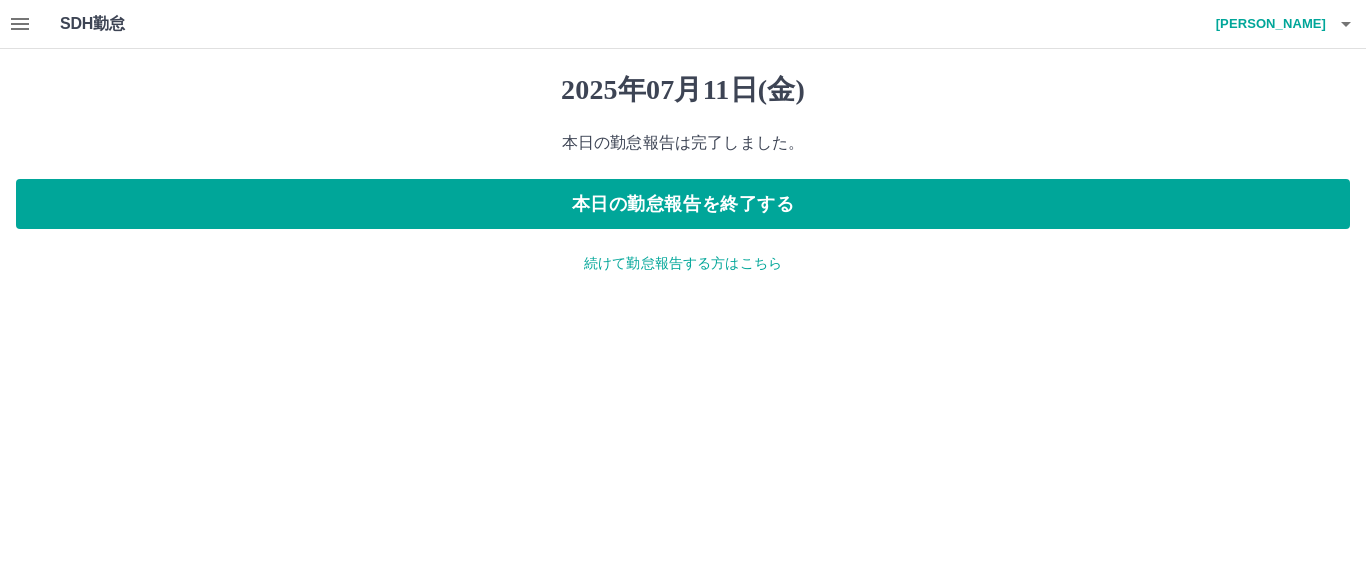 click on "続けて勤怠報告する方はこちら" at bounding box center (683, 263) 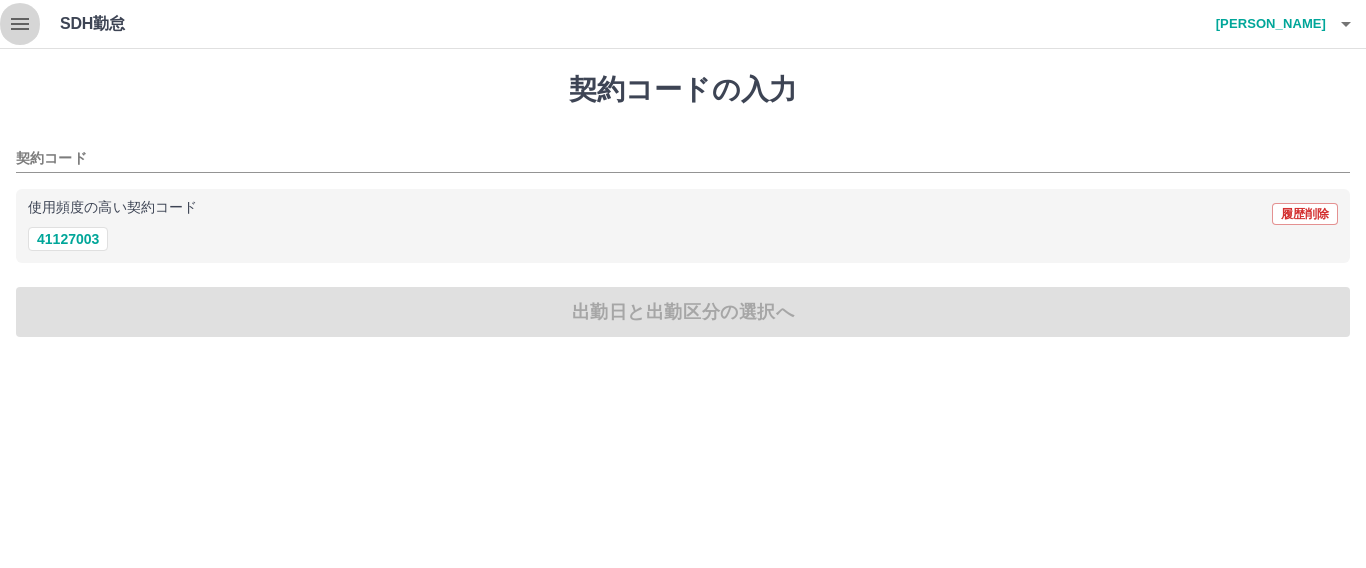 click at bounding box center [20, 24] 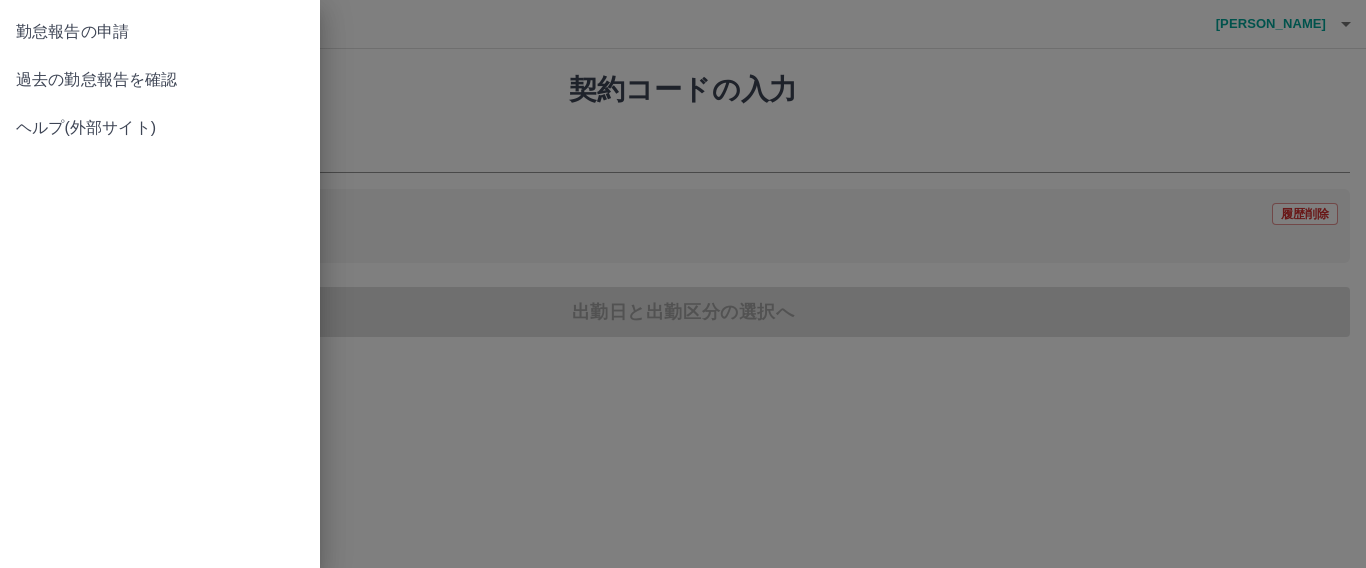 click on "過去の勤怠報告を確認" at bounding box center [160, 80] 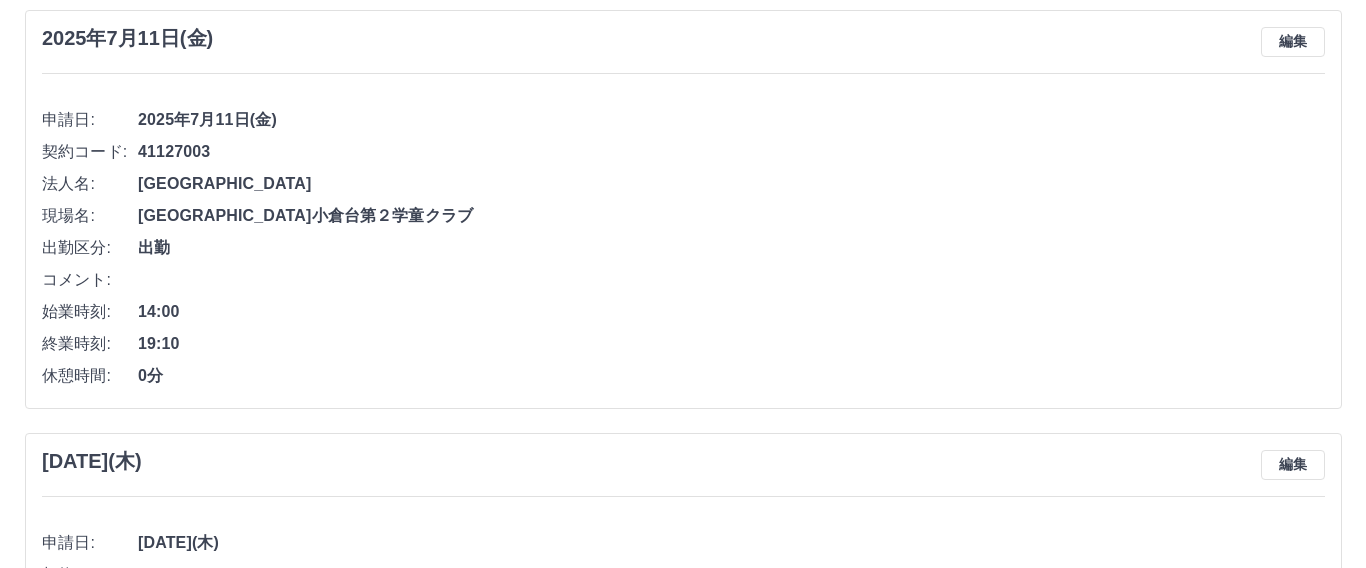 scroll, scrollTop: 0, scrollLeft: 0, axis: both 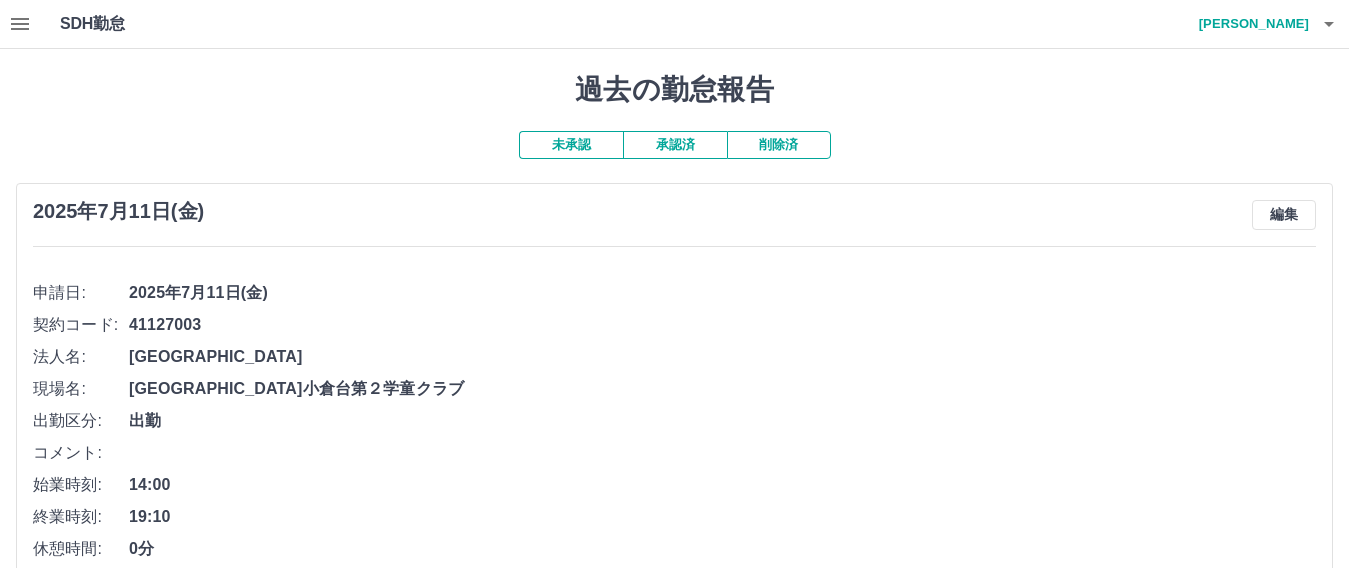 click on "瀬戸　柚葉" at bounding box center [1249, 24] 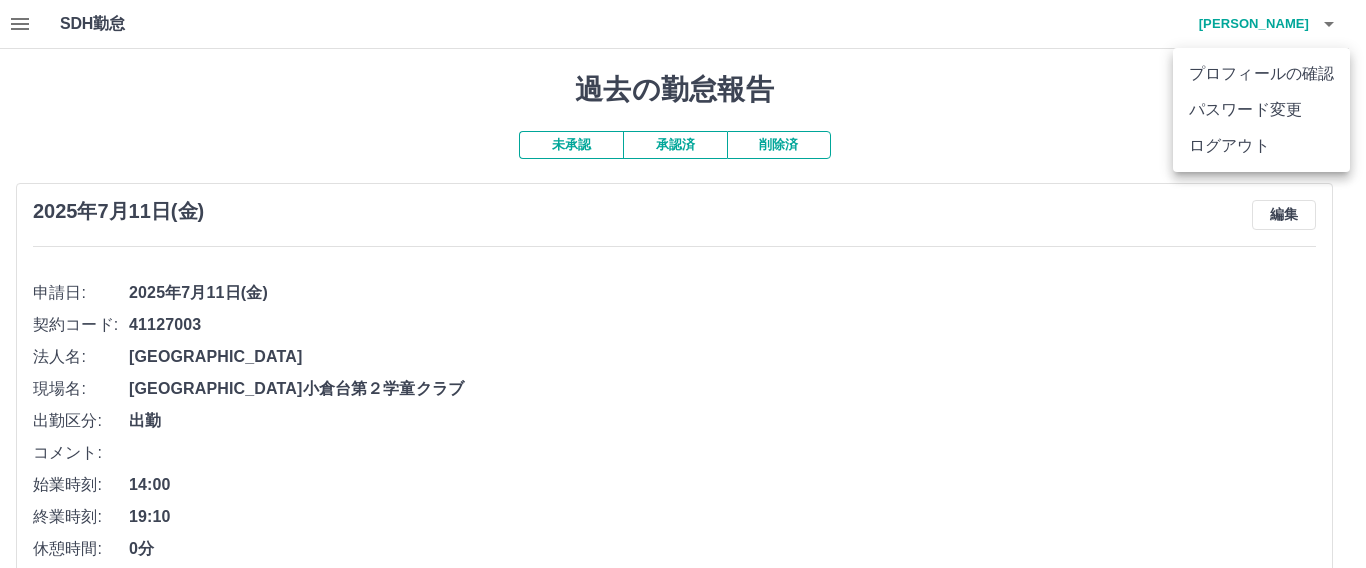 click on "プロフィールの確認 パスワード変更 ログアウト" at bounding box center (1261, 110) 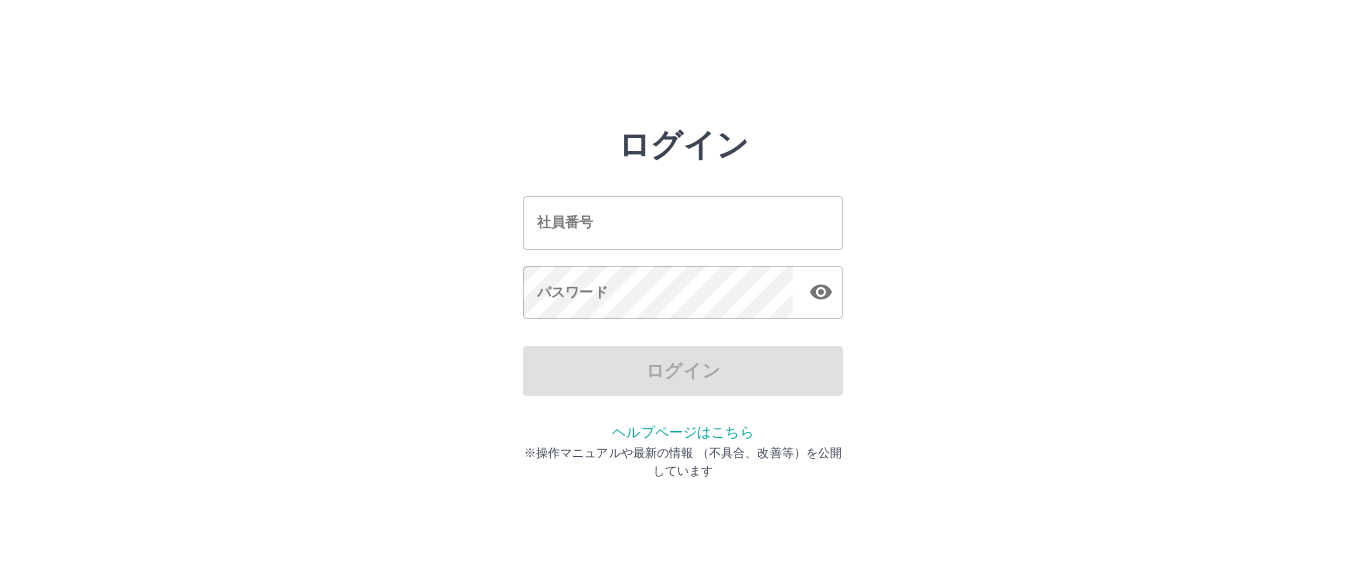 scroll, scrollTop: 0, scrollLeft: 0, axis: both 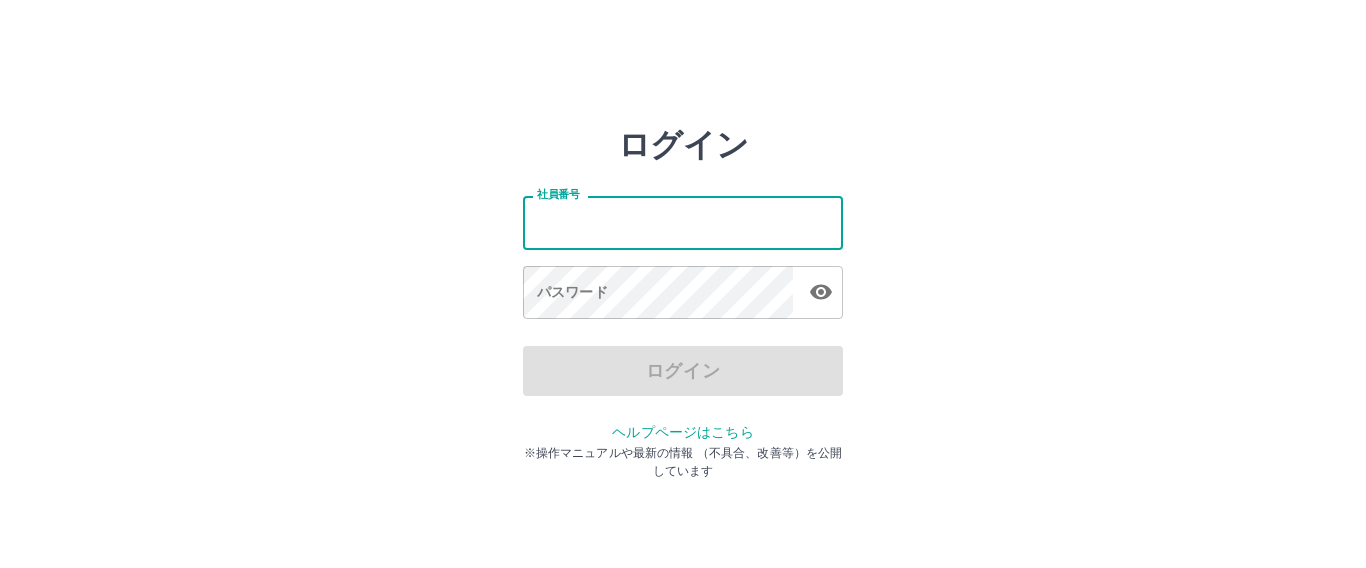 type on "*******" 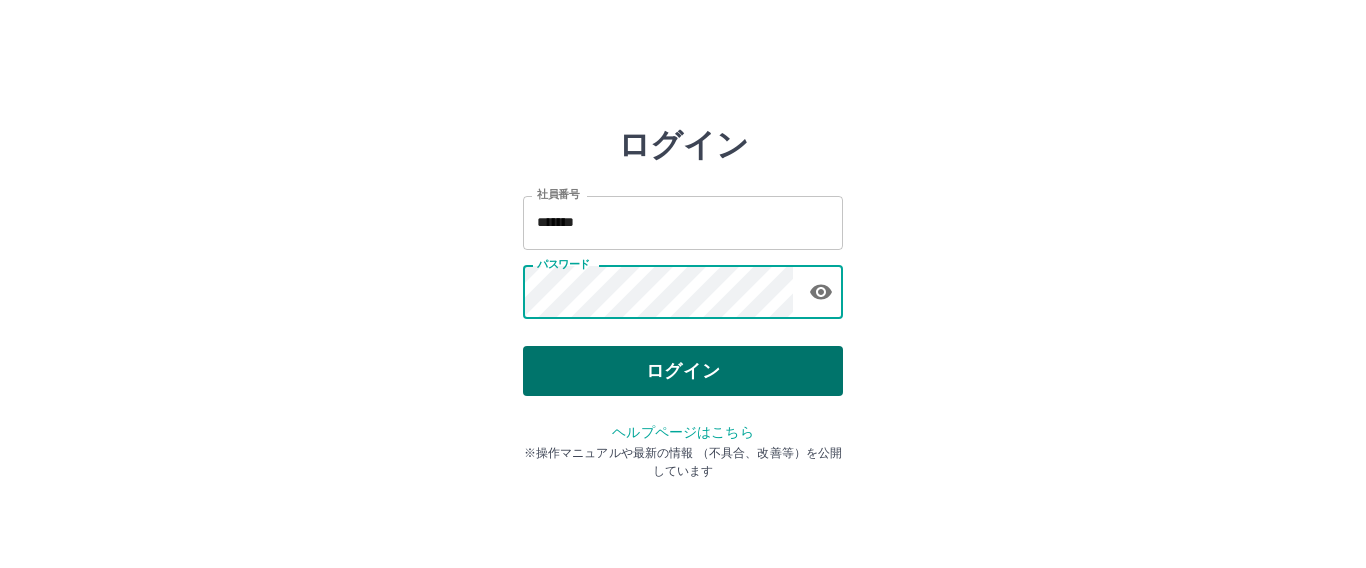 click on "ログイン" at bounding box center [683, 371] 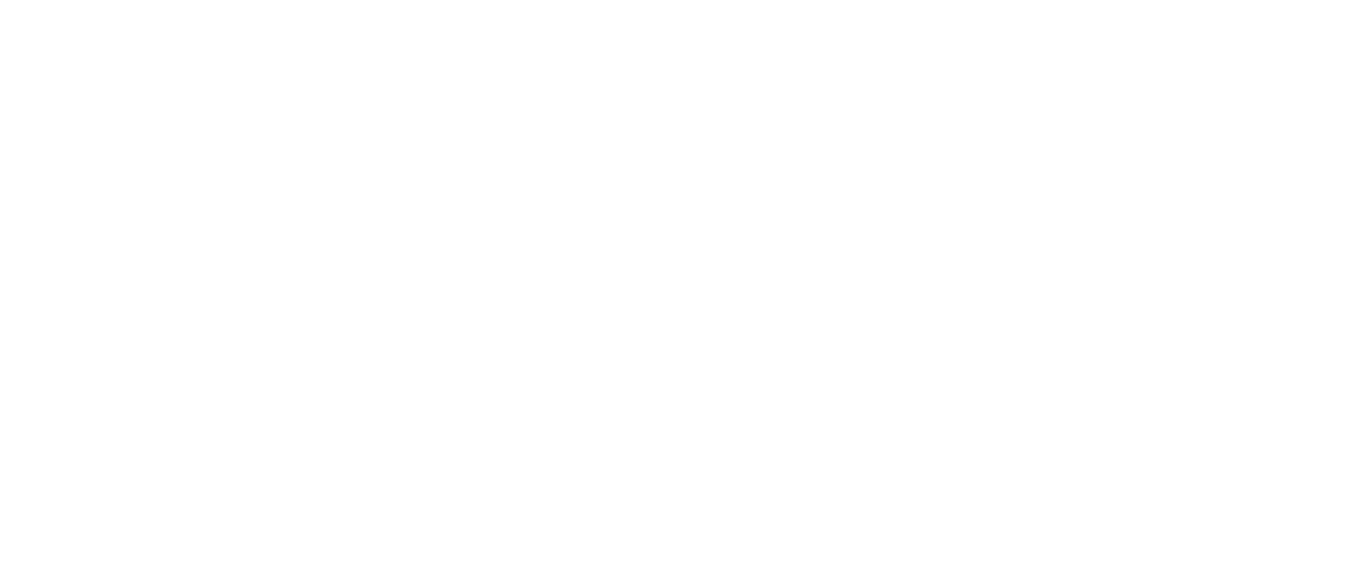 scroll, scrollTop: 0, scrollLeft: 0, axis: both 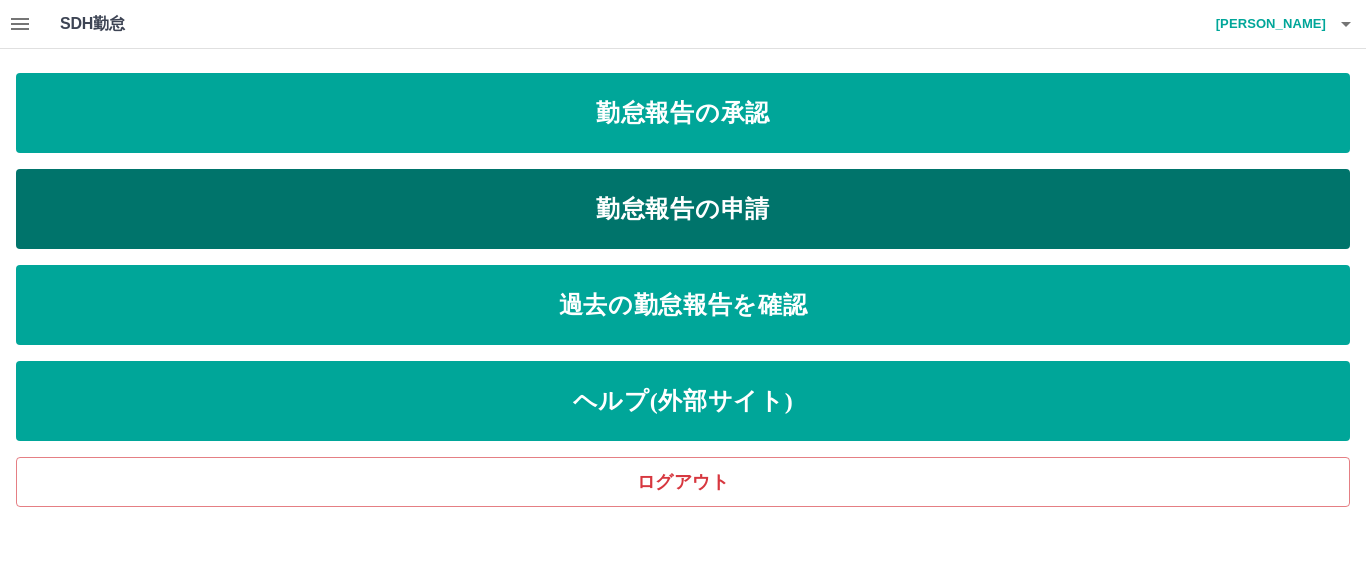 click on "勤怠報告の申請" at bounding box center (683, 209) 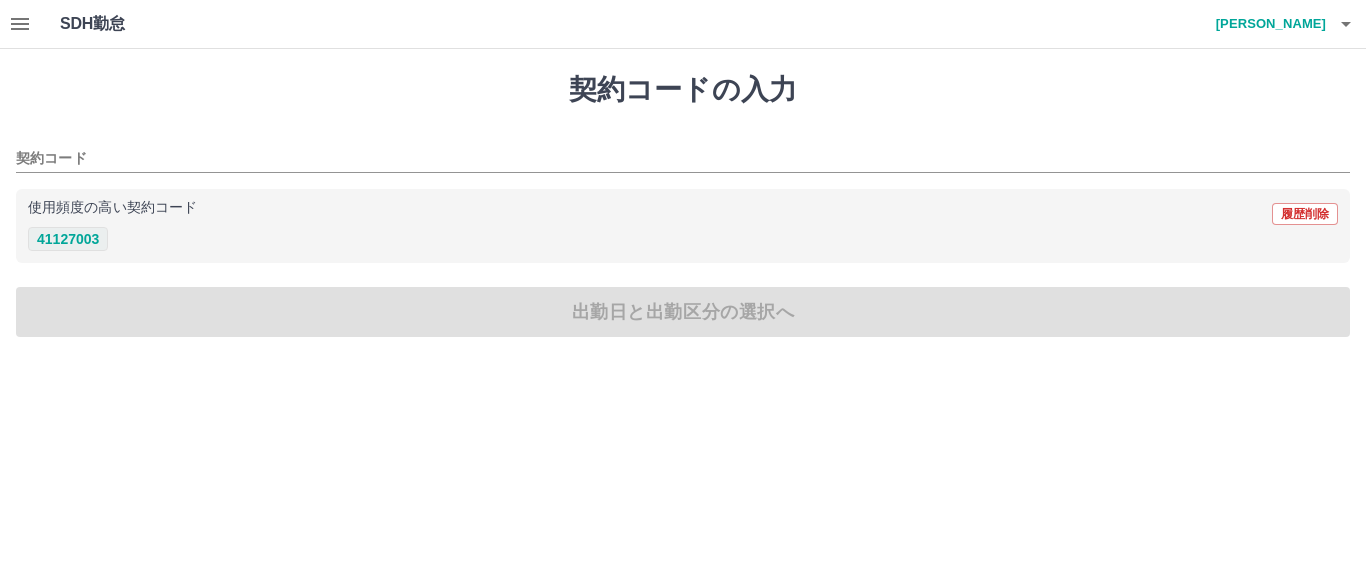 click on "41127003" at bounding box center [68, 239] 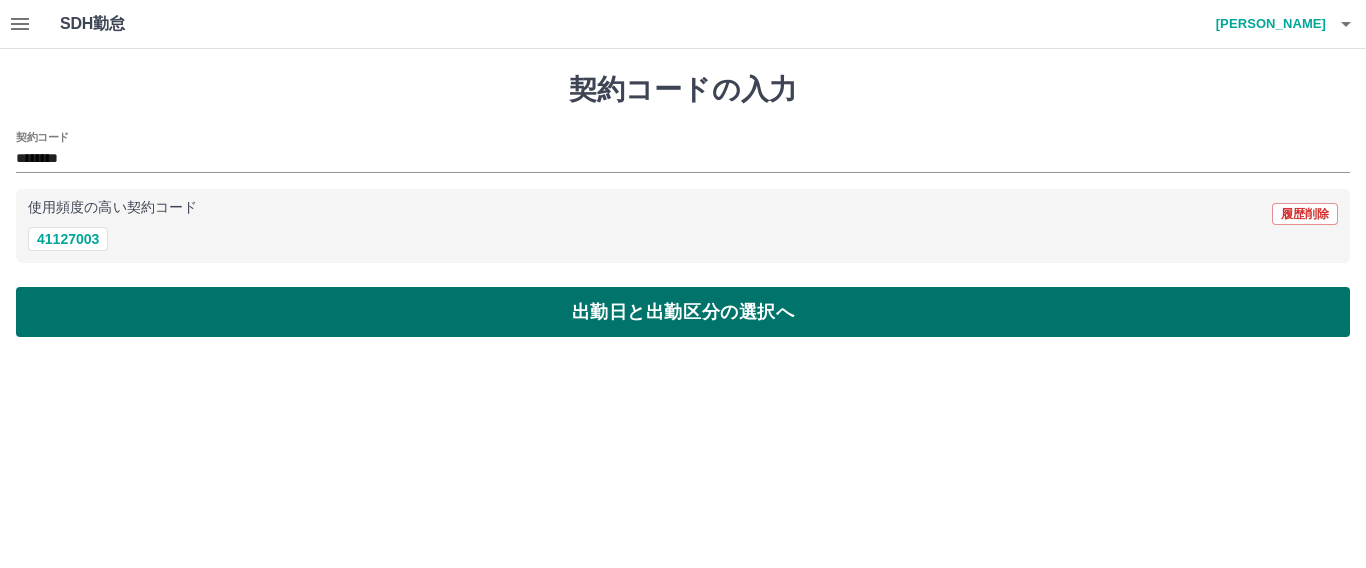 click on "出勤日と出勤区分の選択へ" at bounding box center [683, 312] 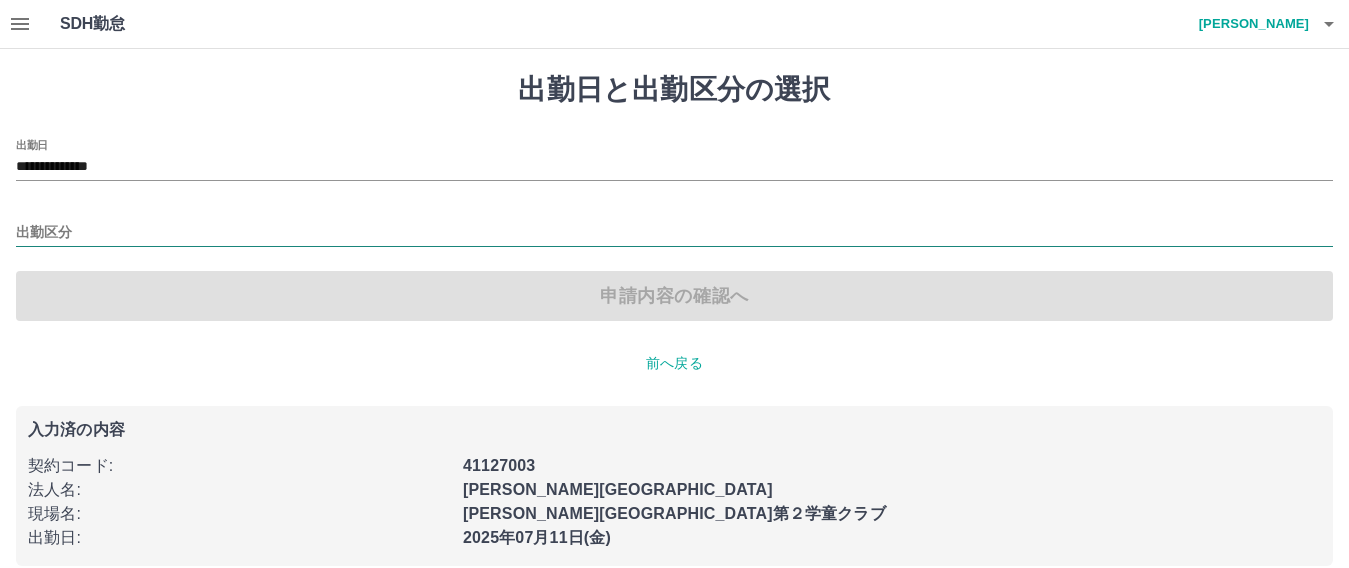 click on "出勤区分" at bounding box center [674, 233] 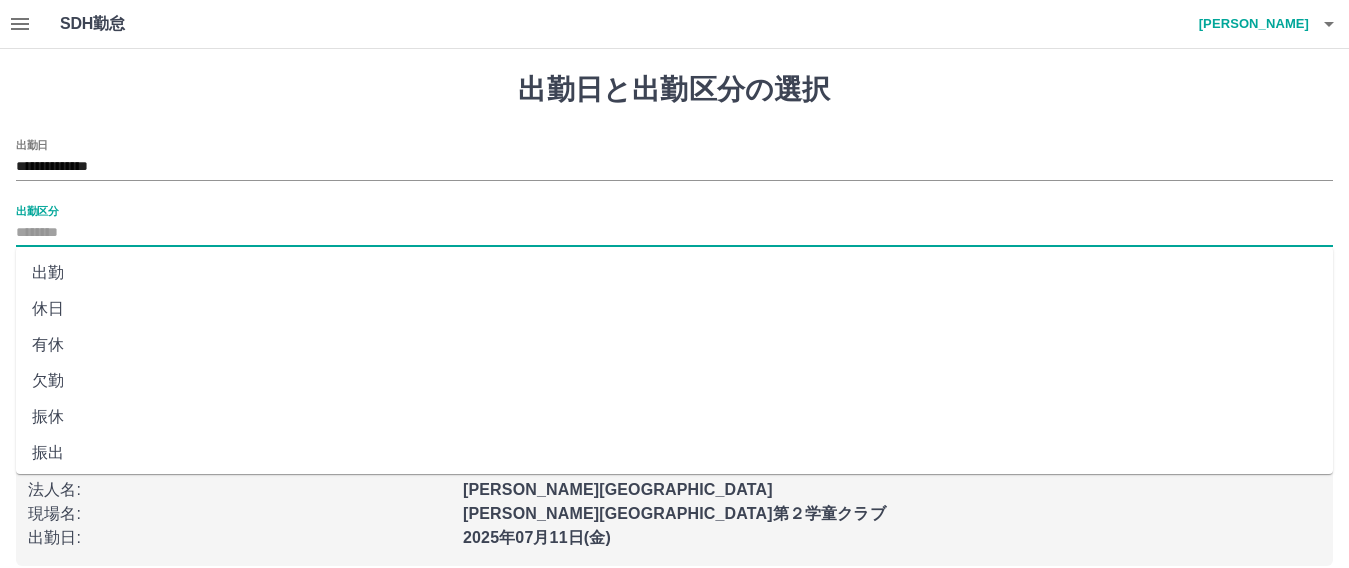 click on "出勤" at bounding box center (674, 273) 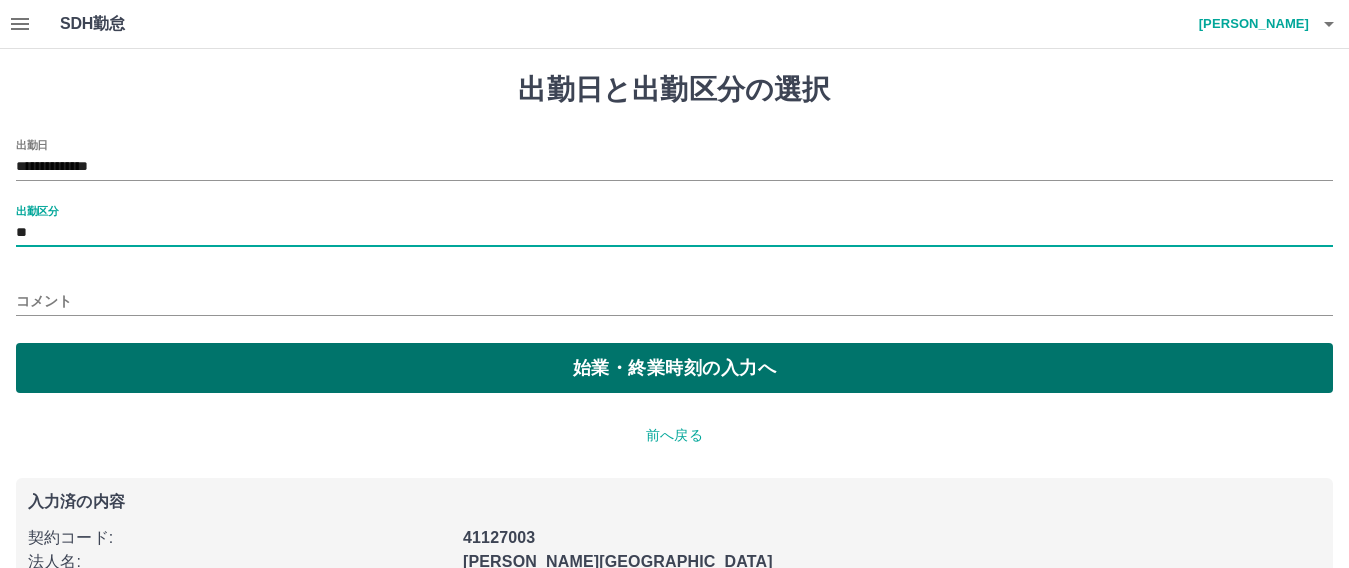 click on "始業・終業時刻の入力へ" at bounding box center [674, 368] 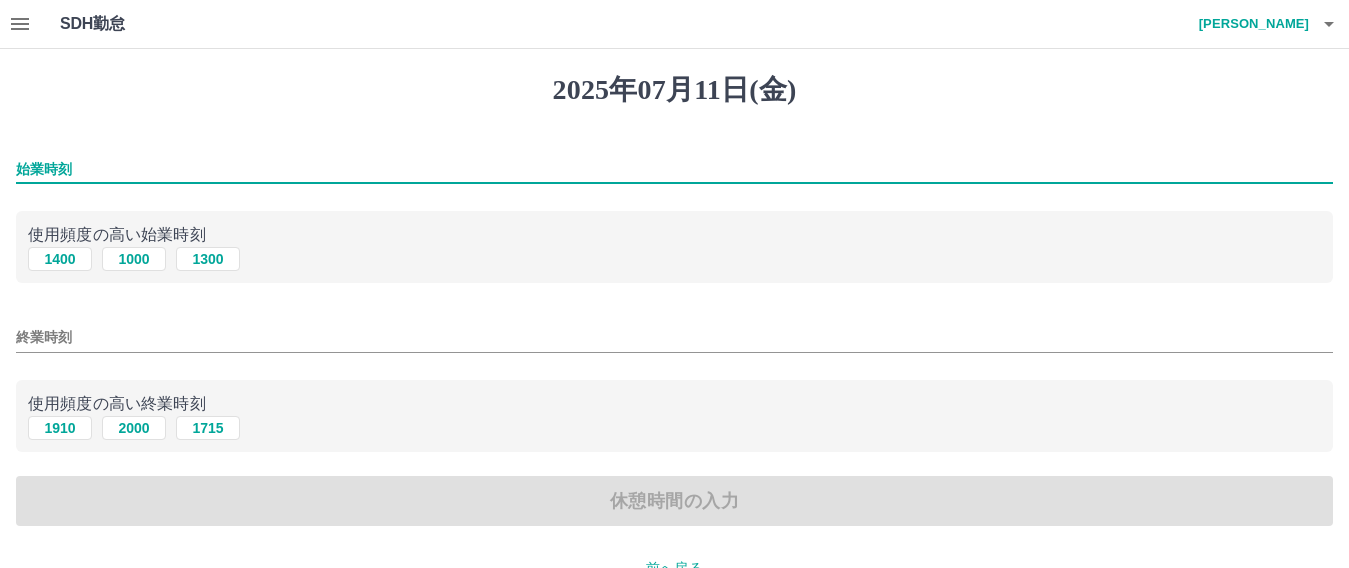 click on "始業時刻" at bounding box center [674, 169] 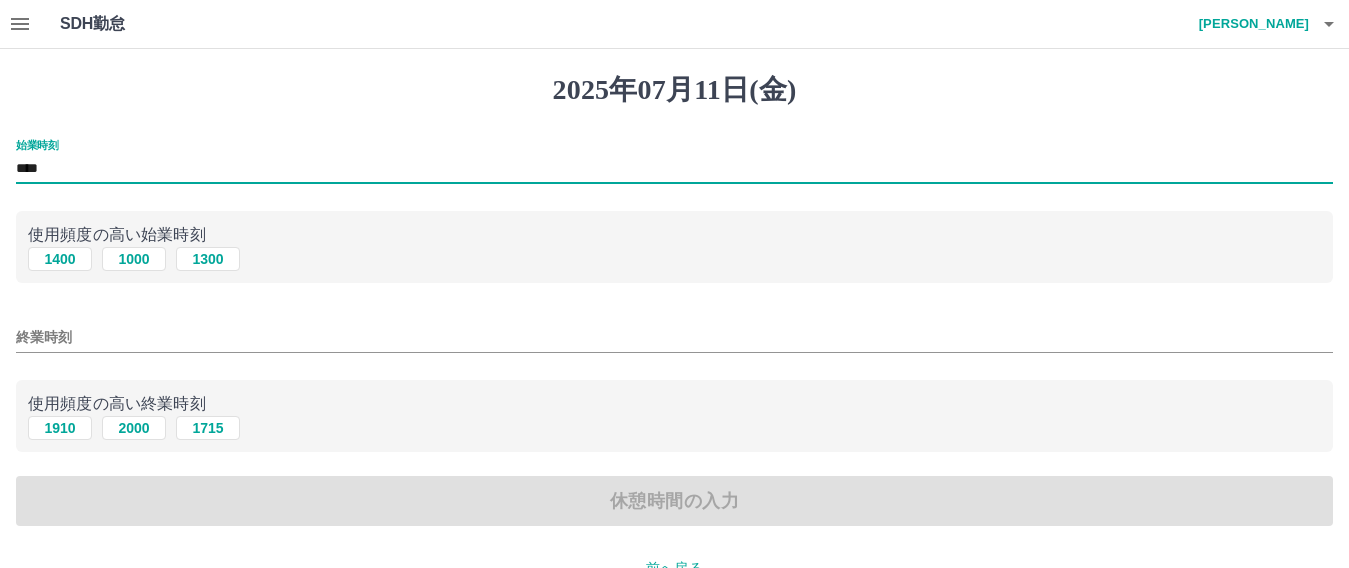 type on "****" 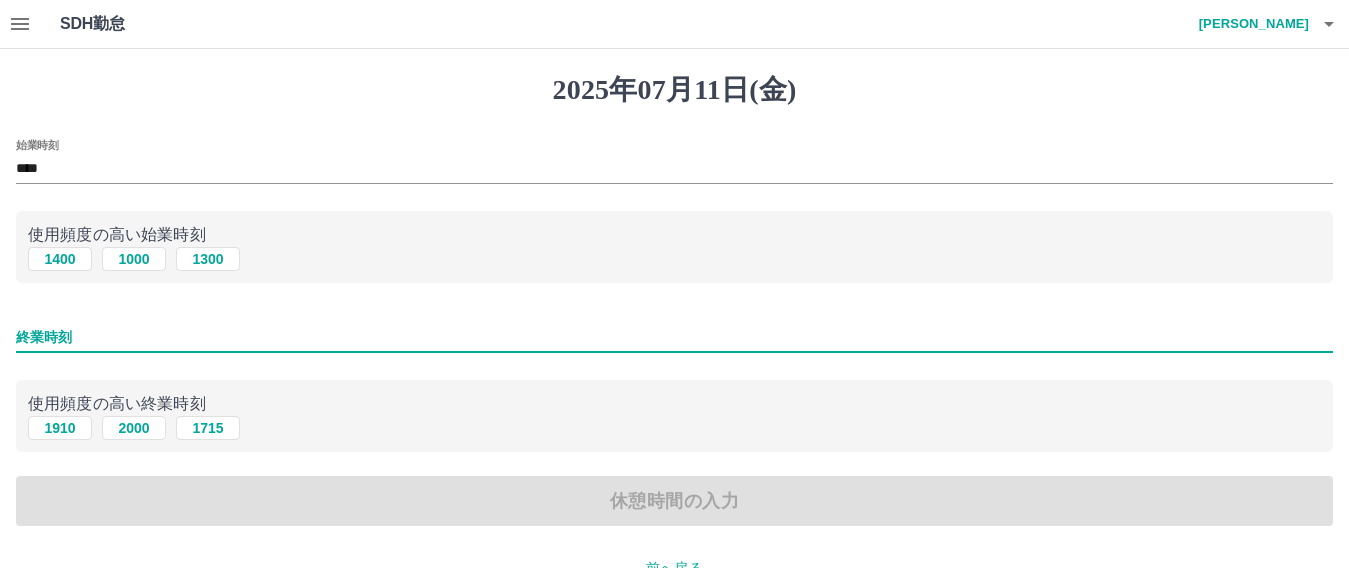 click on "終業時刻" at bounding box center [674, 337] 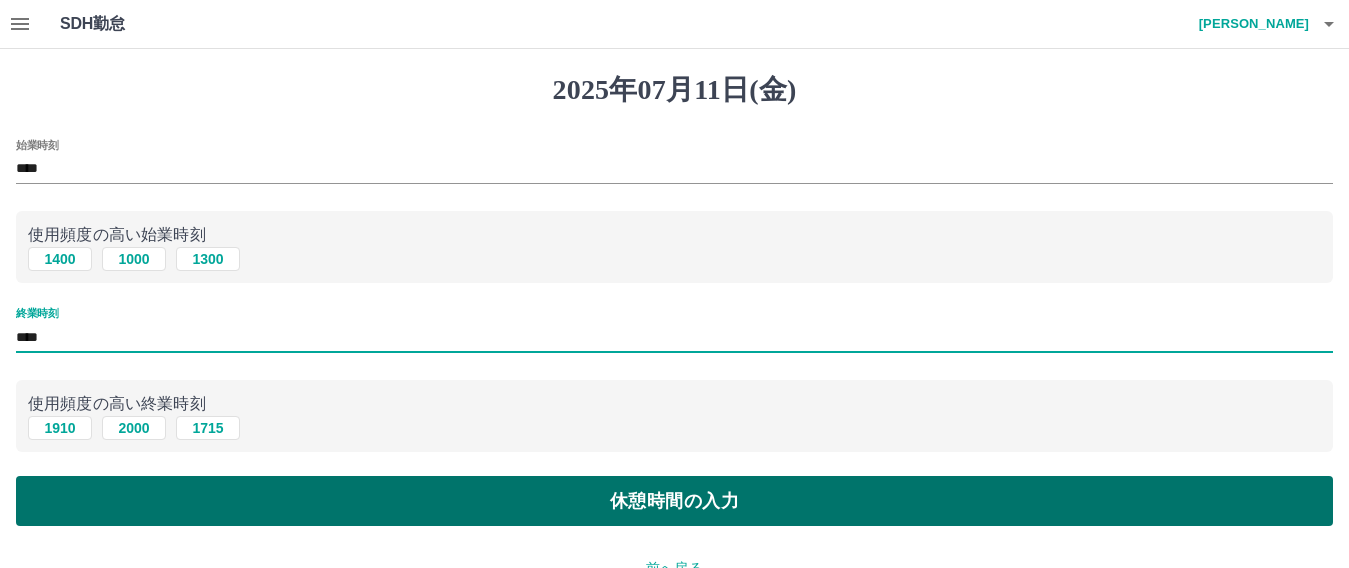 type on "****" 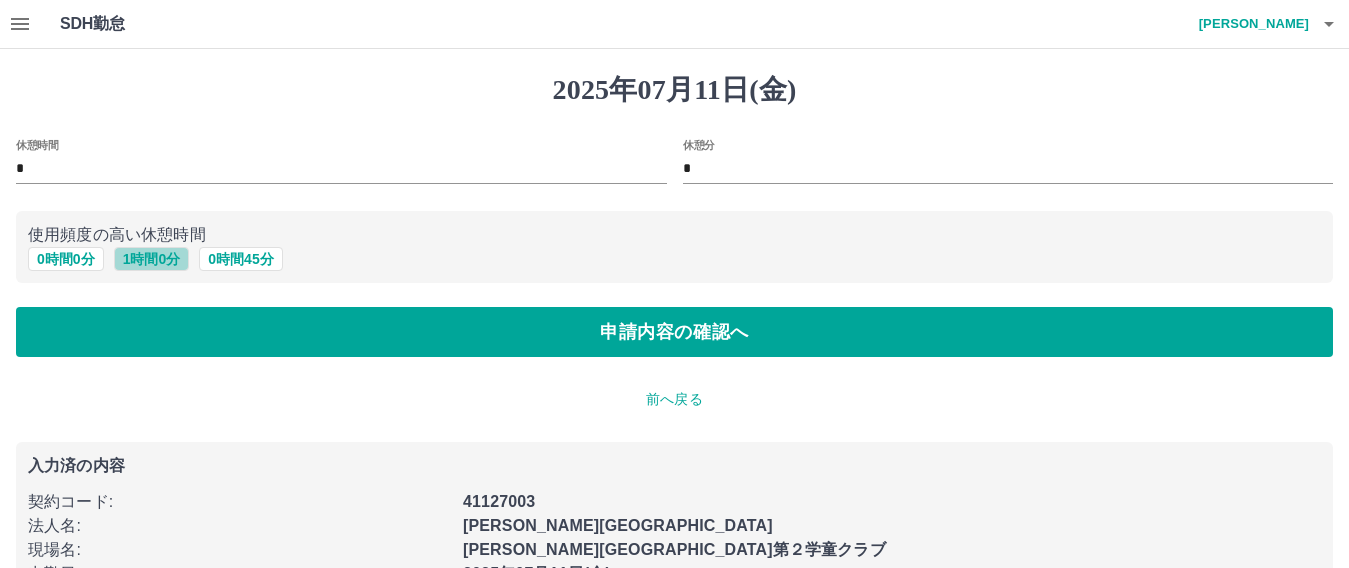 click on "1 時間 0 分" at bounding box center (152, 259) 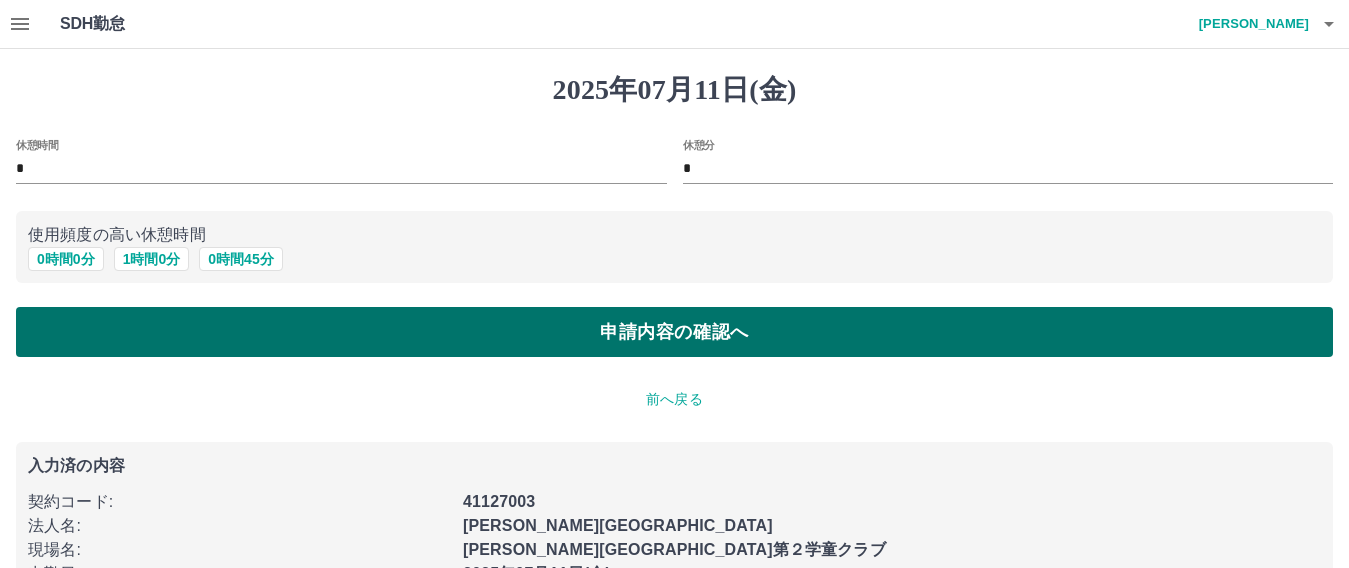 click on "申請内容の確認へ" at bounding box center [674, 332] 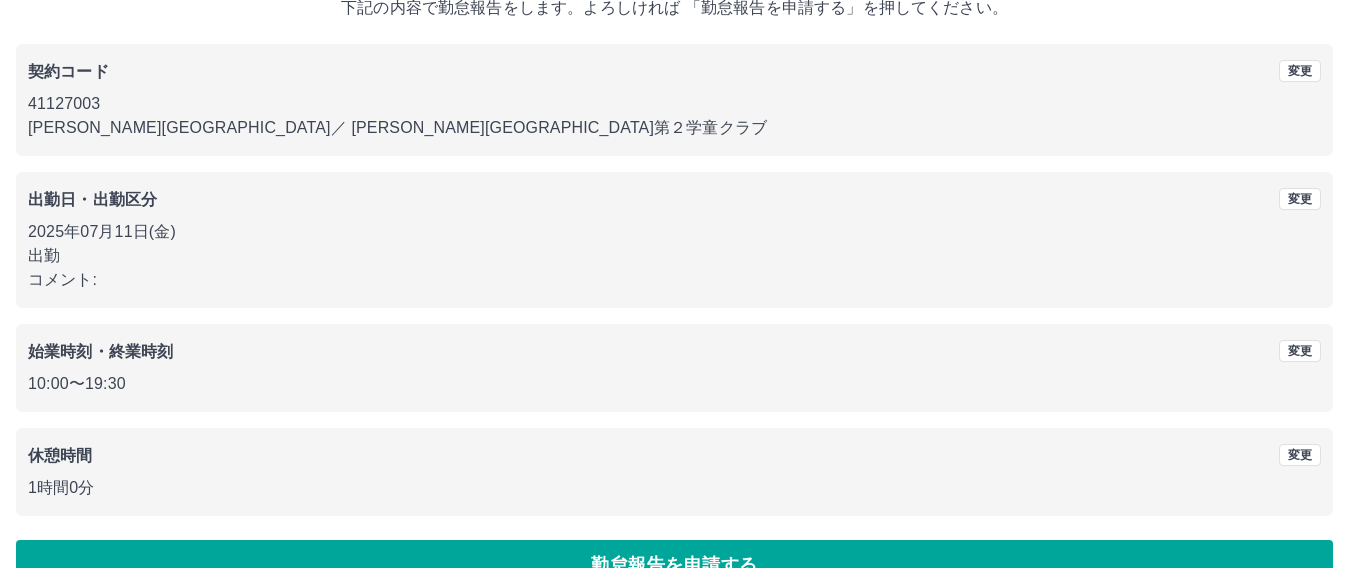 scroll, scrollTop: 181, scrollLeft: 0, axis: vertical 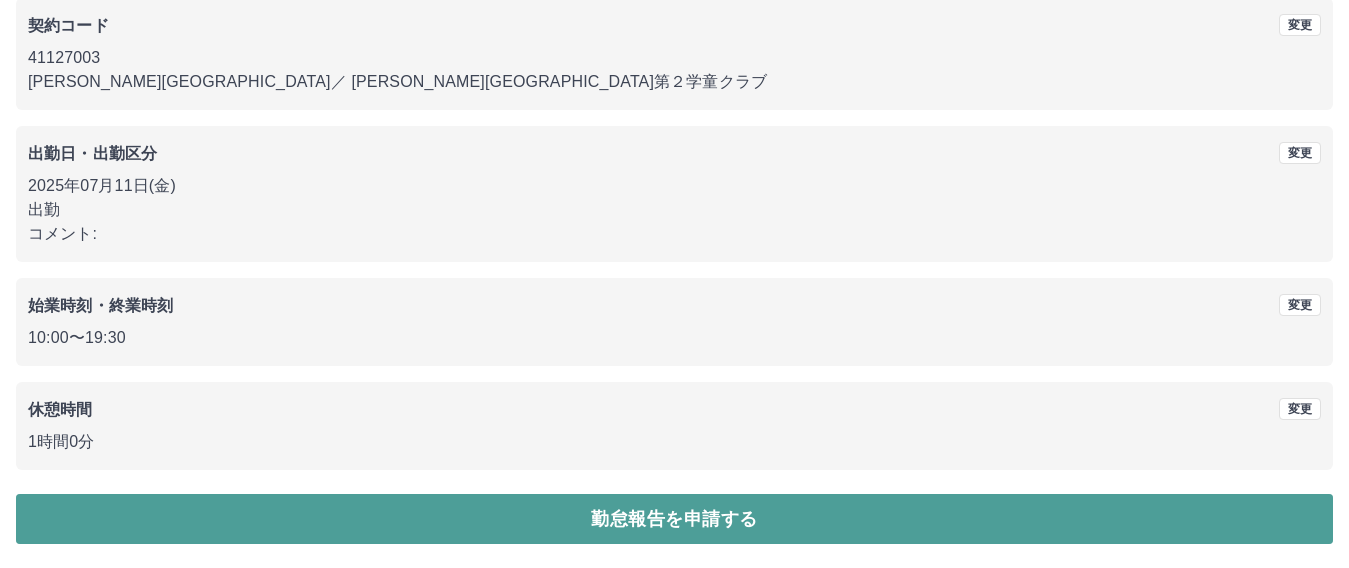 click on "勤怠報告を申請する" at bounding box center (674, 519) 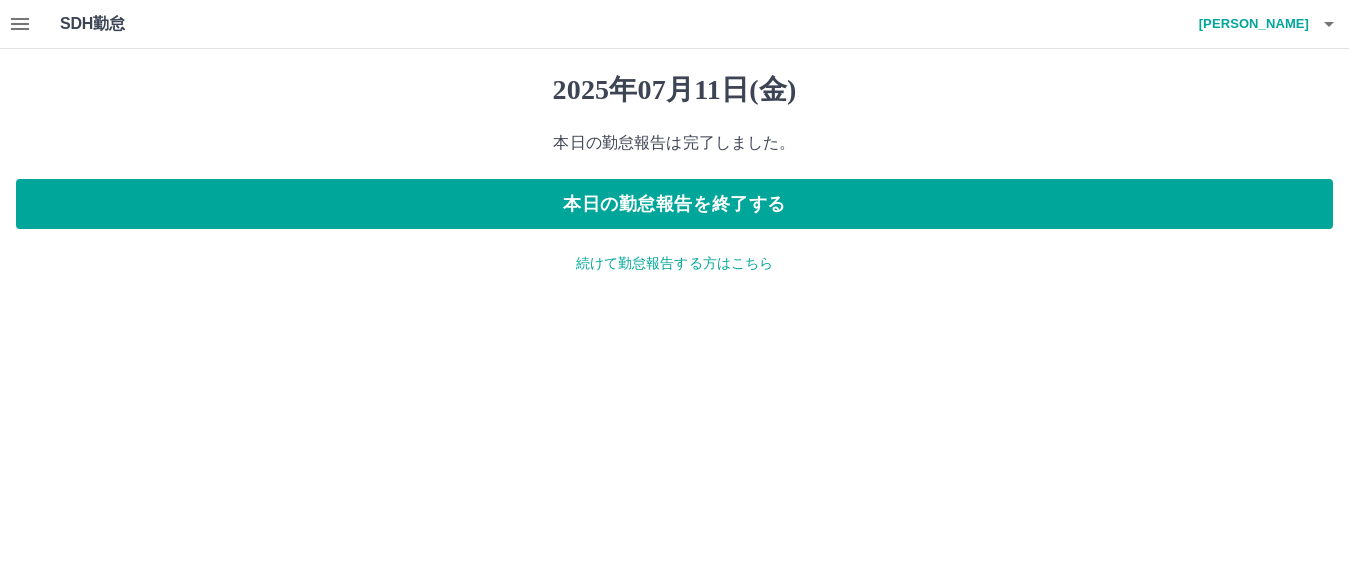 scroll, scrollTop: 0, scrollLeft: 0, axis: both 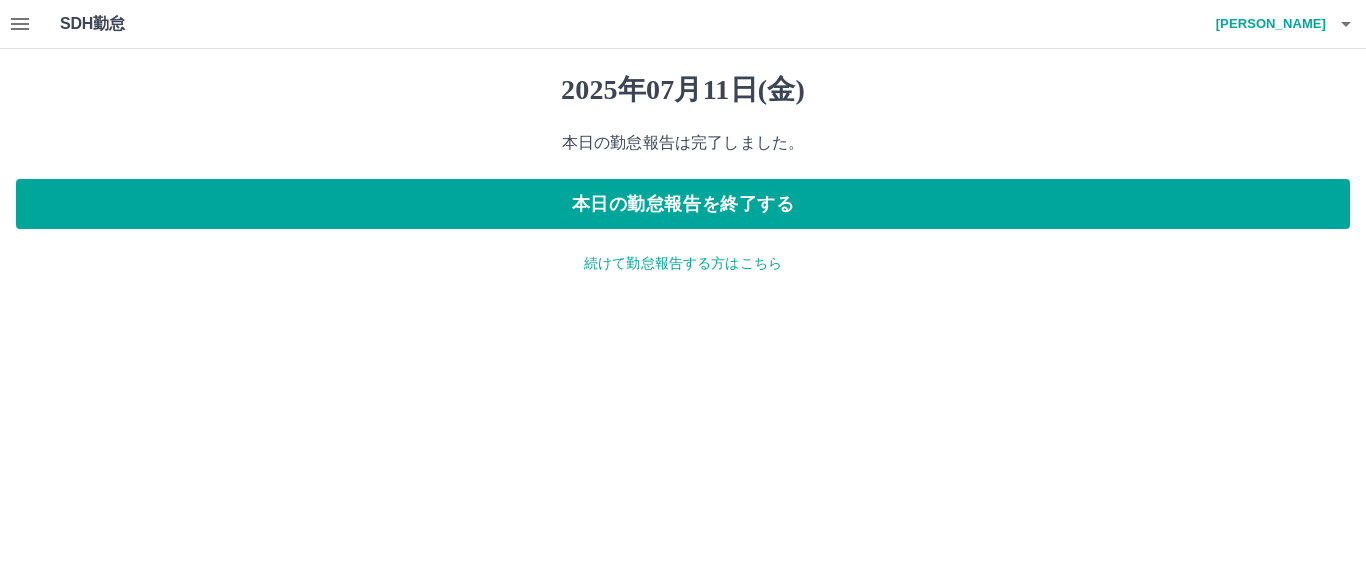 click on "続けて勤怠報告する方はこちら" at bounding box center (683, 263) 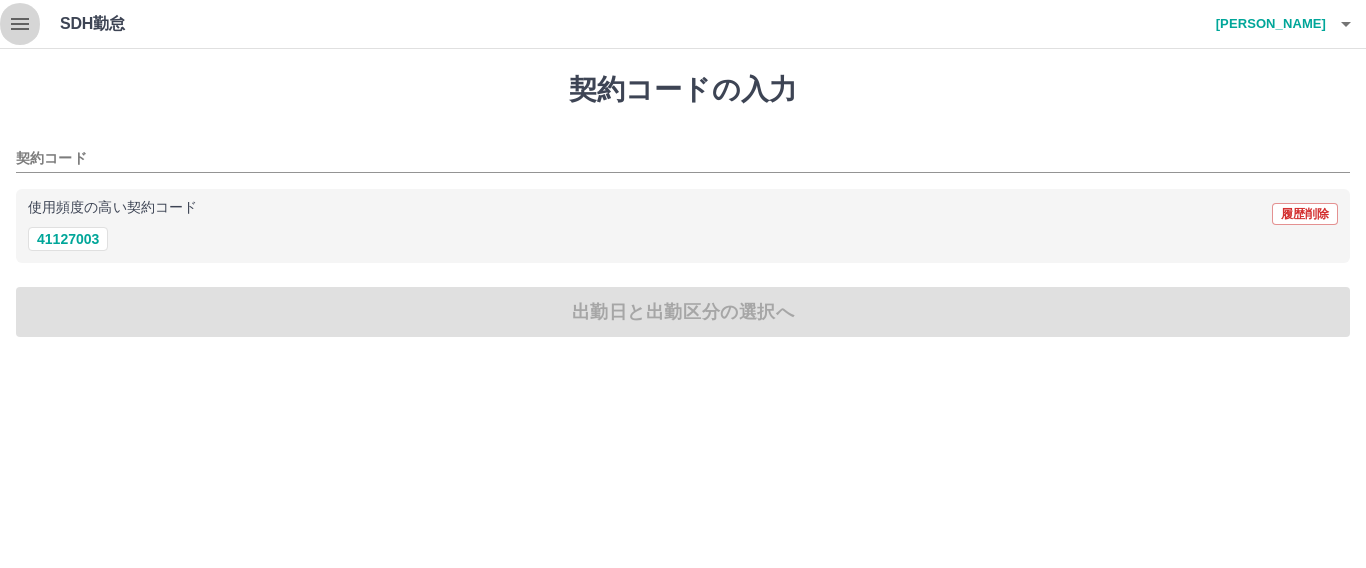 click at bounding box center (20, 24) 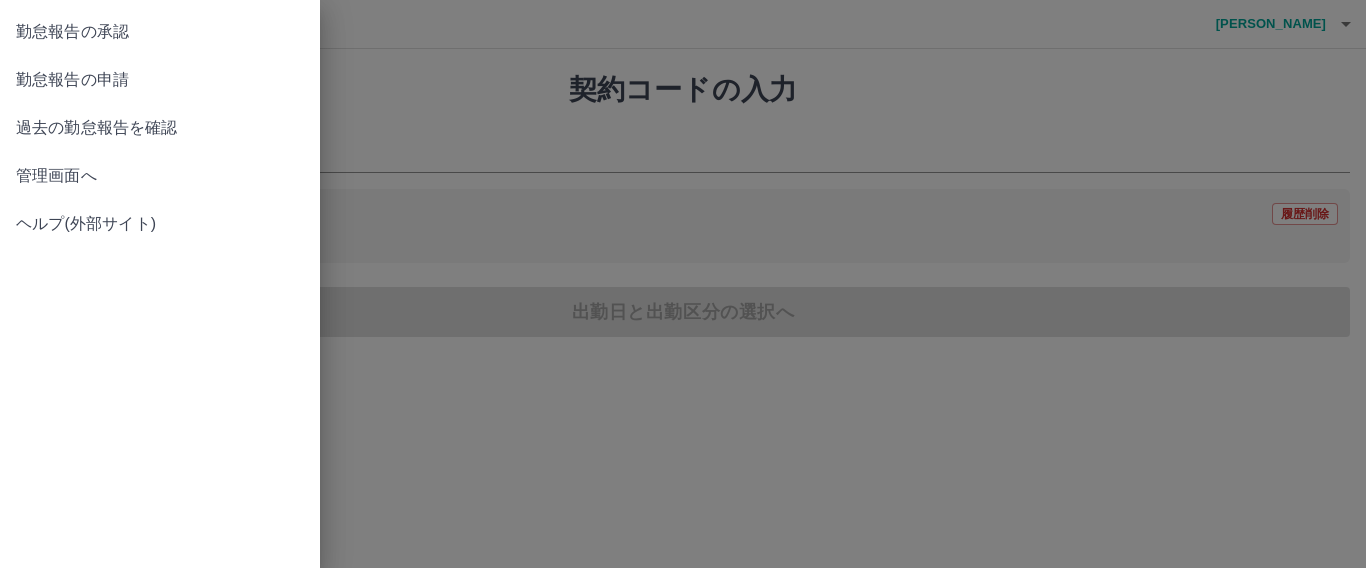 click on "勤怠報告の承認" at bounding box center [160, 32] 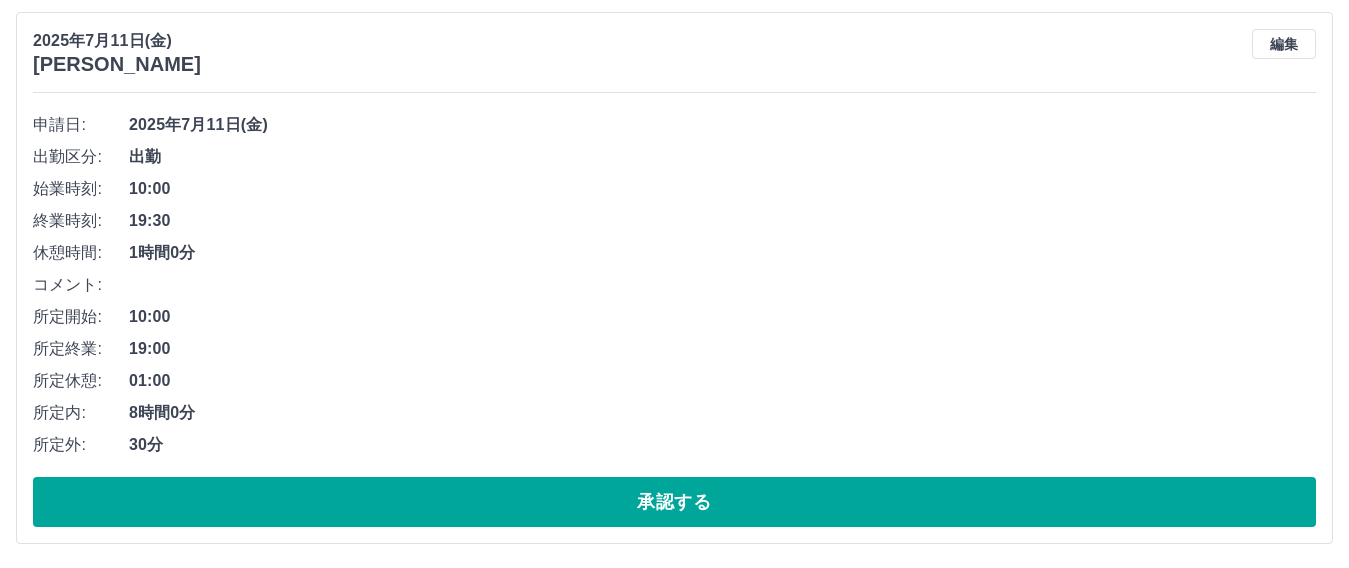 scroll, scrollTop: 782, scrollLeft: 0, axis: vertical 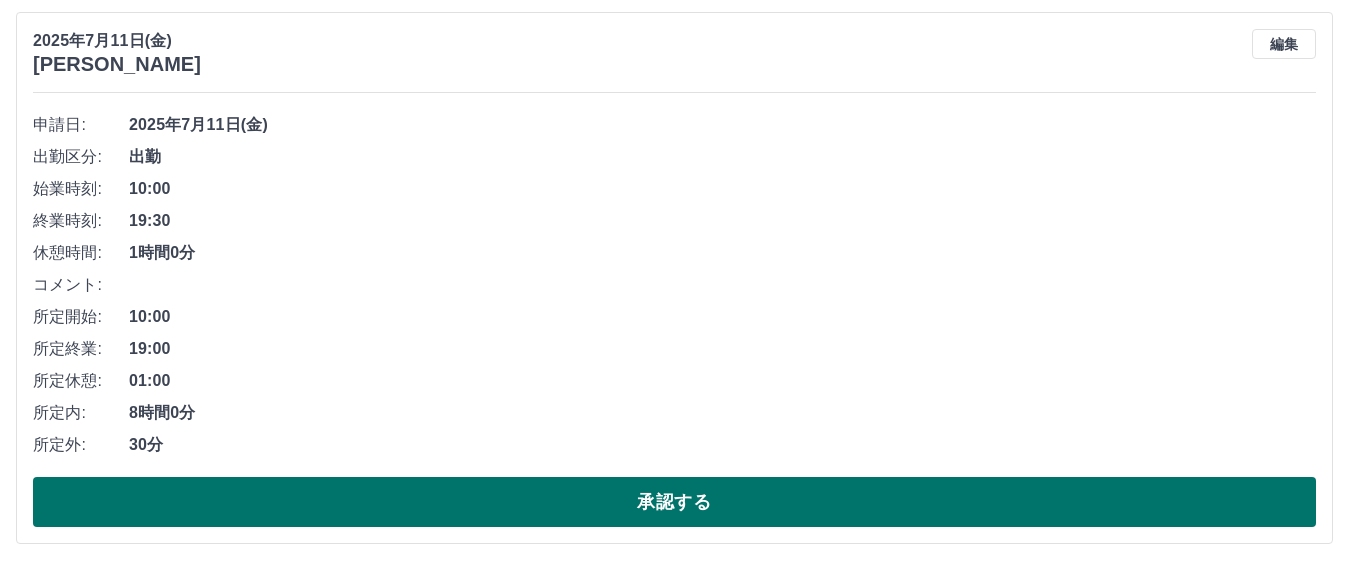 click on "承認する" at bounding box center [674, 502] 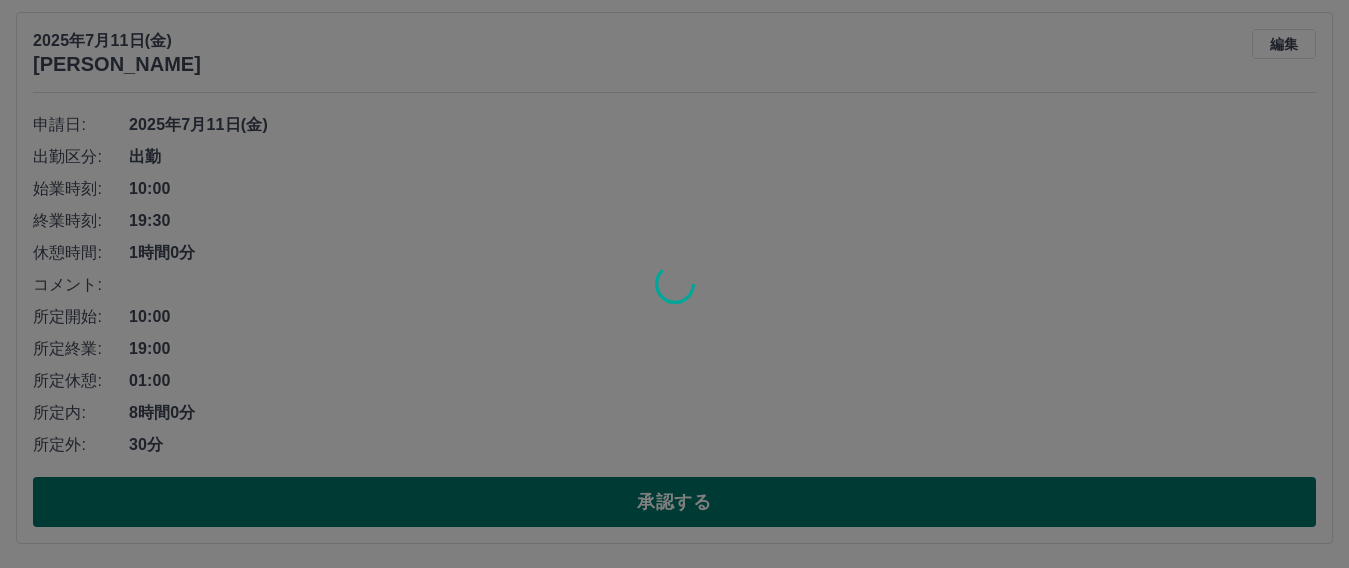 scroll, scrollTop: 226, scrollLeft: 0, axis: vertical 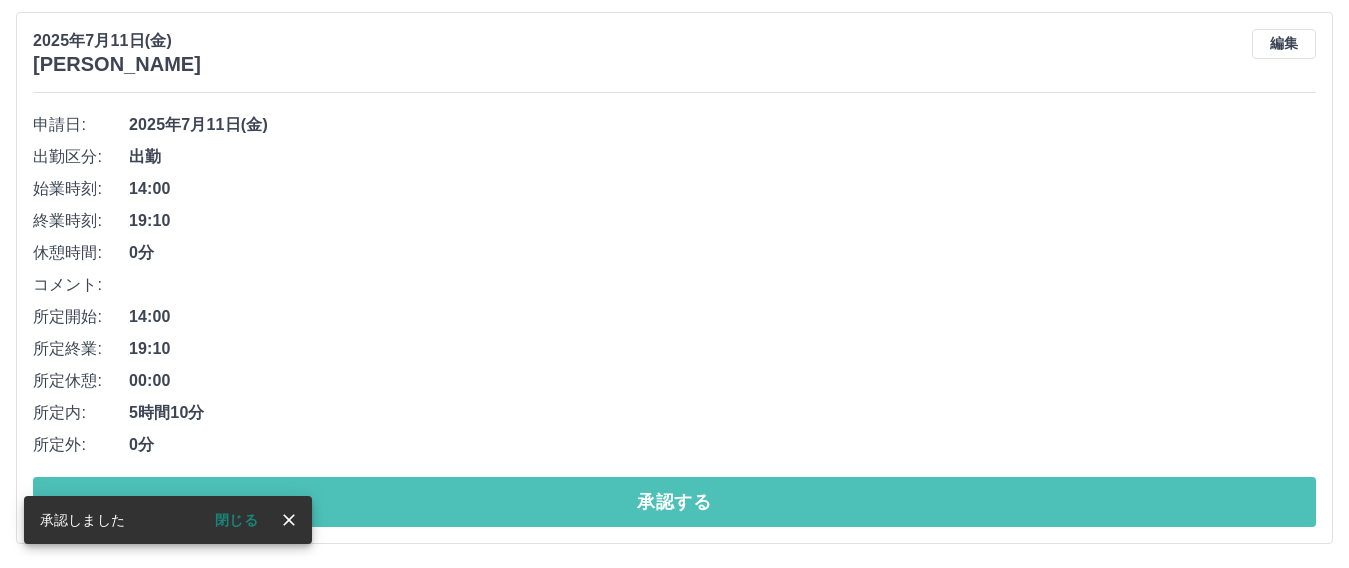 click on "承認する" at bounding box center [674, 502] 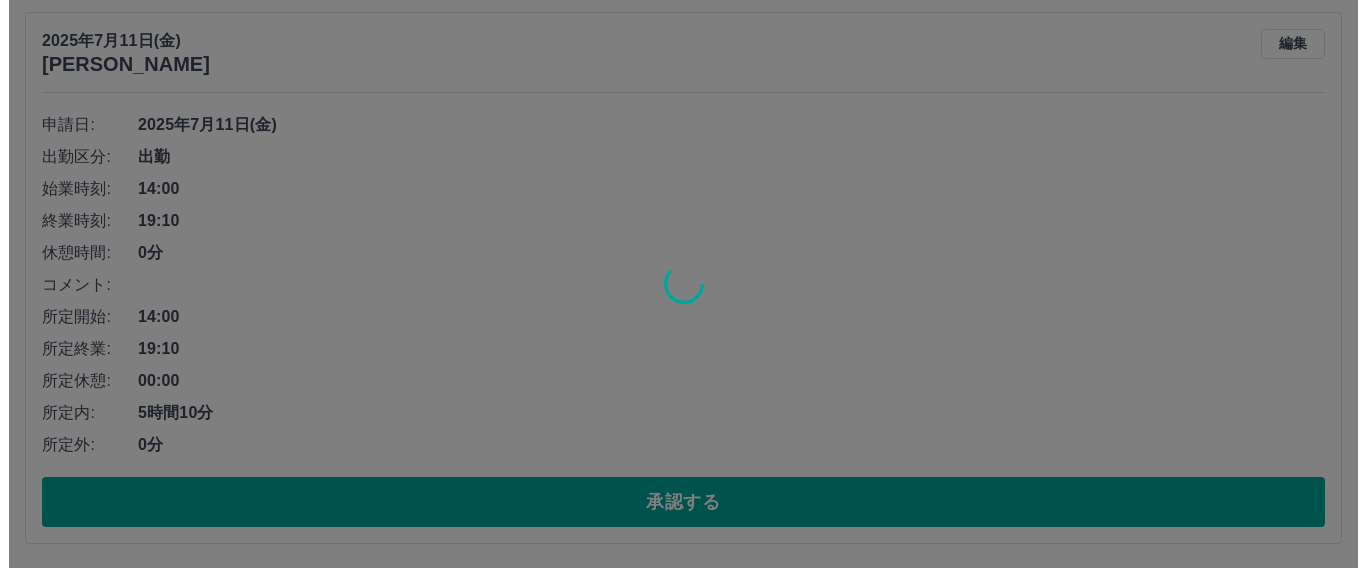 scroll, scrollTop: 0, scrollLeft: 0, axis: both 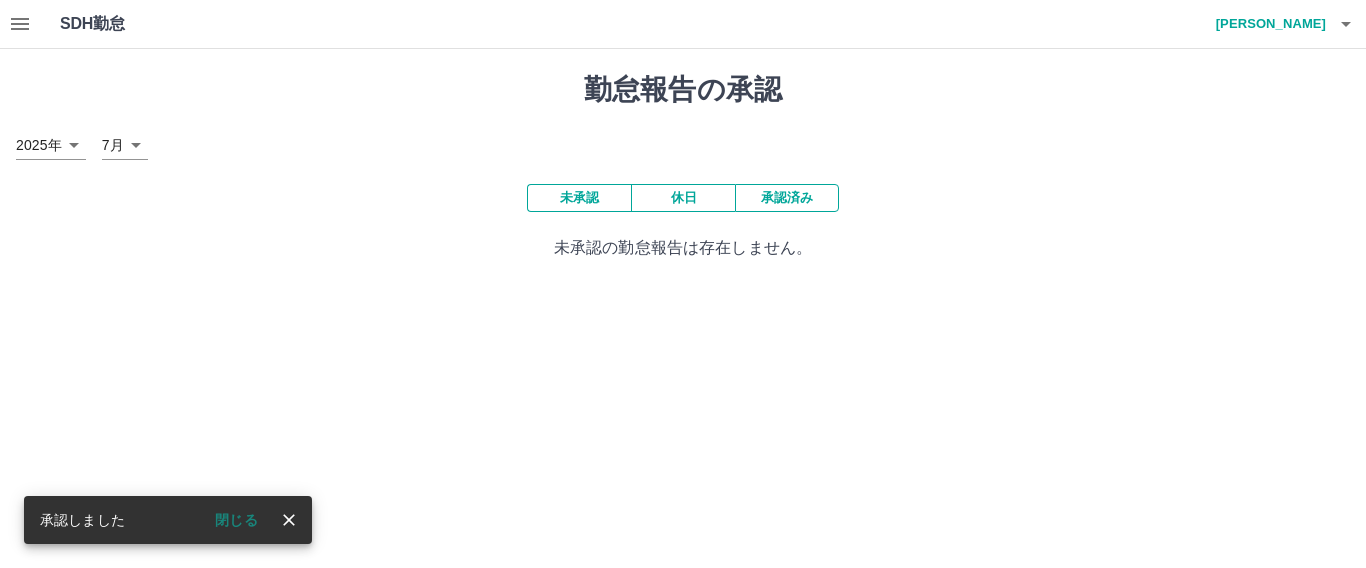 click on "福﨑　ありさ" at bounding box center (1266, 24) 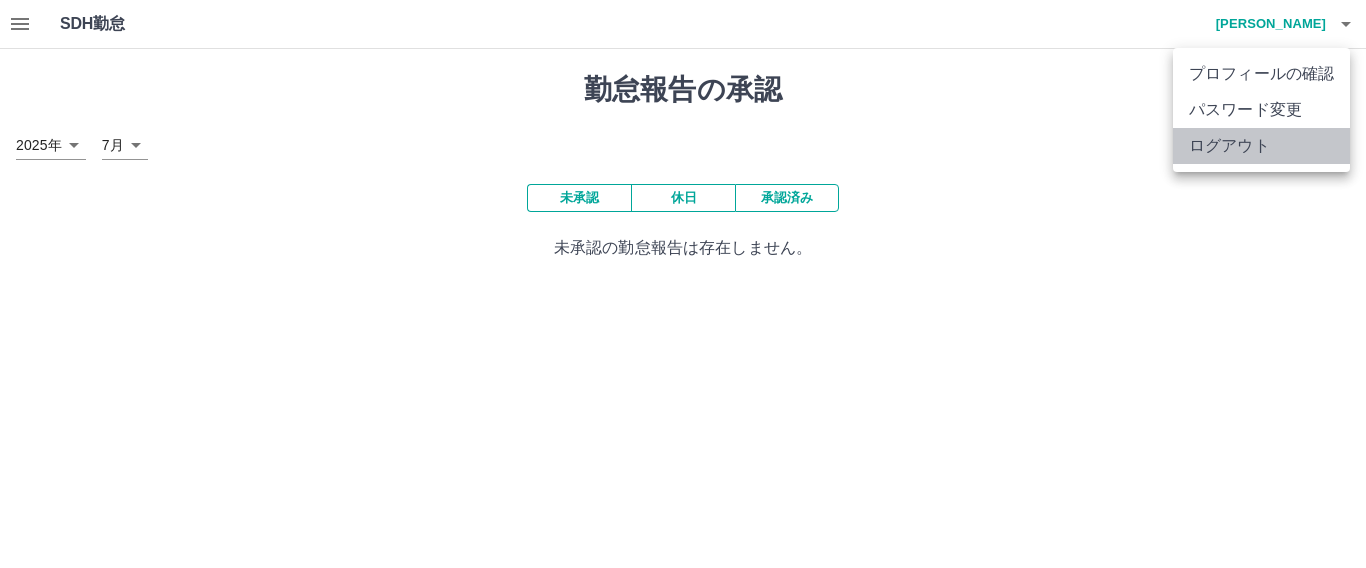 click on "ログアウト" at bounding box center (1261, 146) 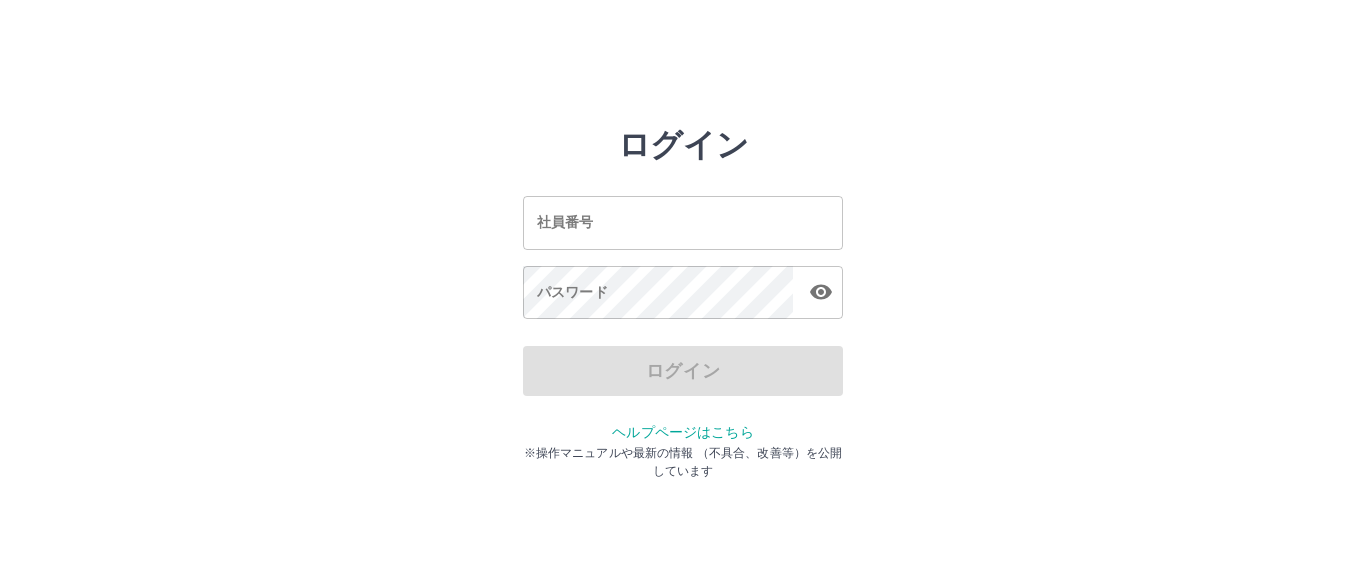 scroll, scrollTop: 0, scrollLeft: 0, axis: both 